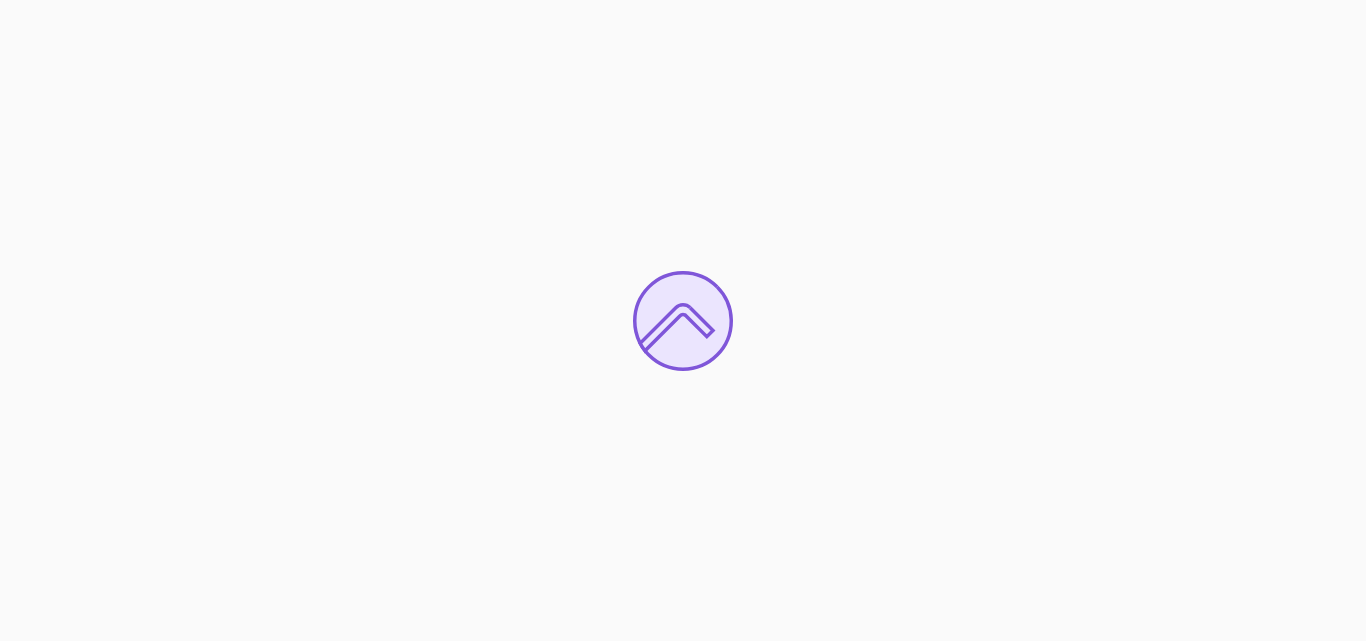 scroll, scrollTop: 0, scrollLeft: 0, axis: both 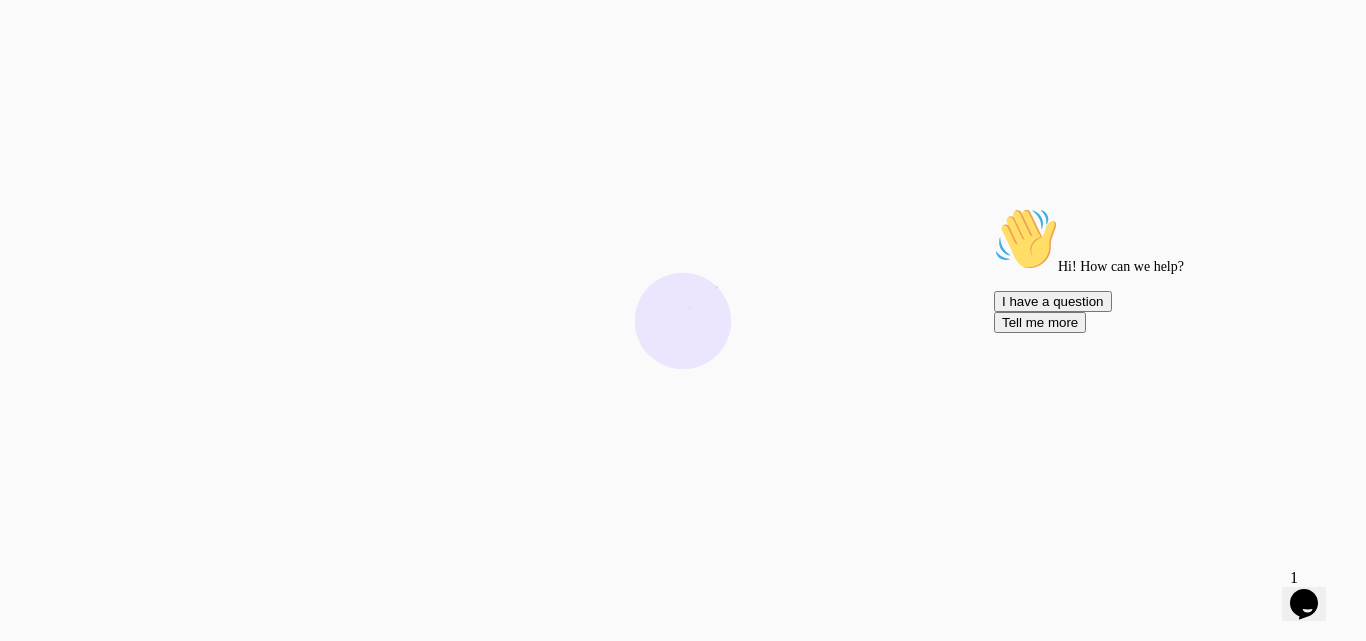 drag, startPoint x: 2310, startPoint y: 555, endPoint x: 1324, endPoint y: 356, distance: 1005.8812 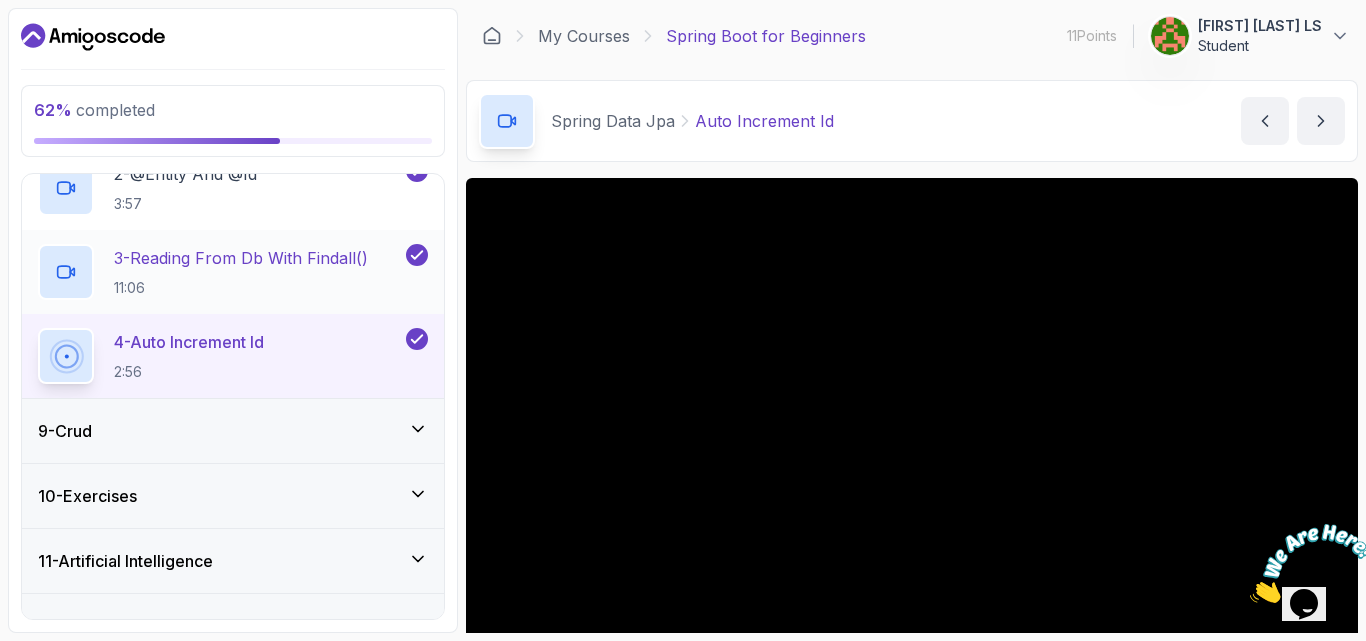 scroll, scrollTop: 670, scrollLeft: 0, axis: vertical 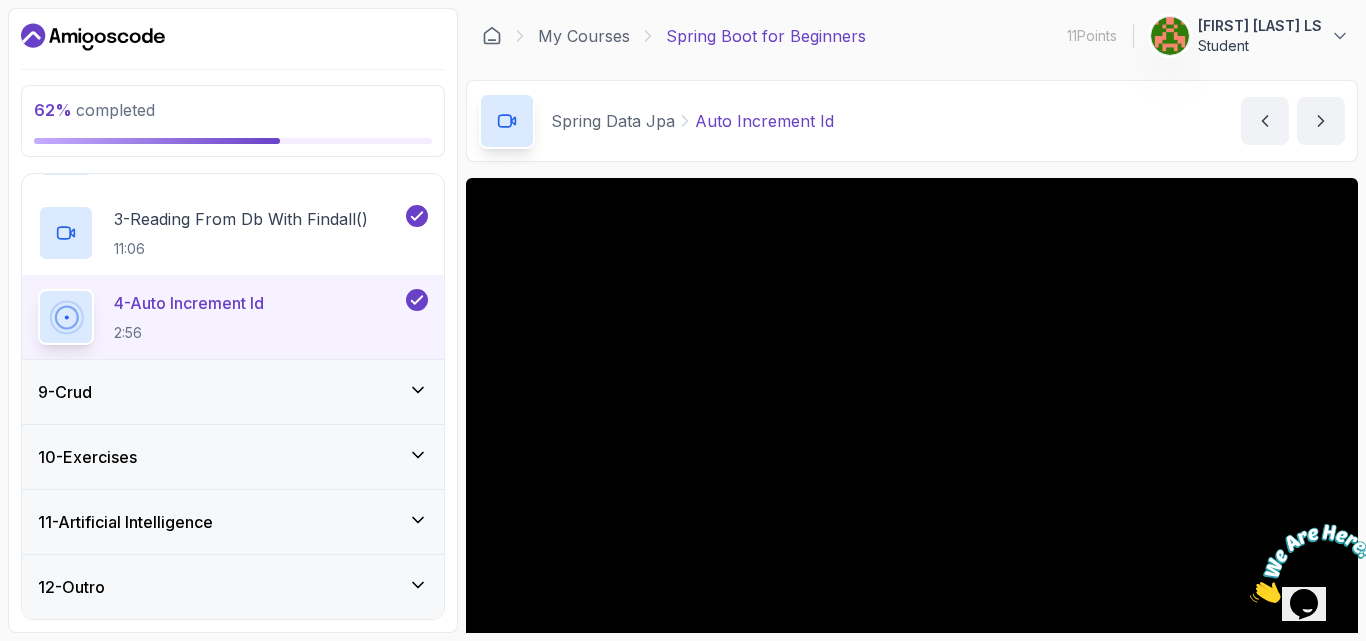 click 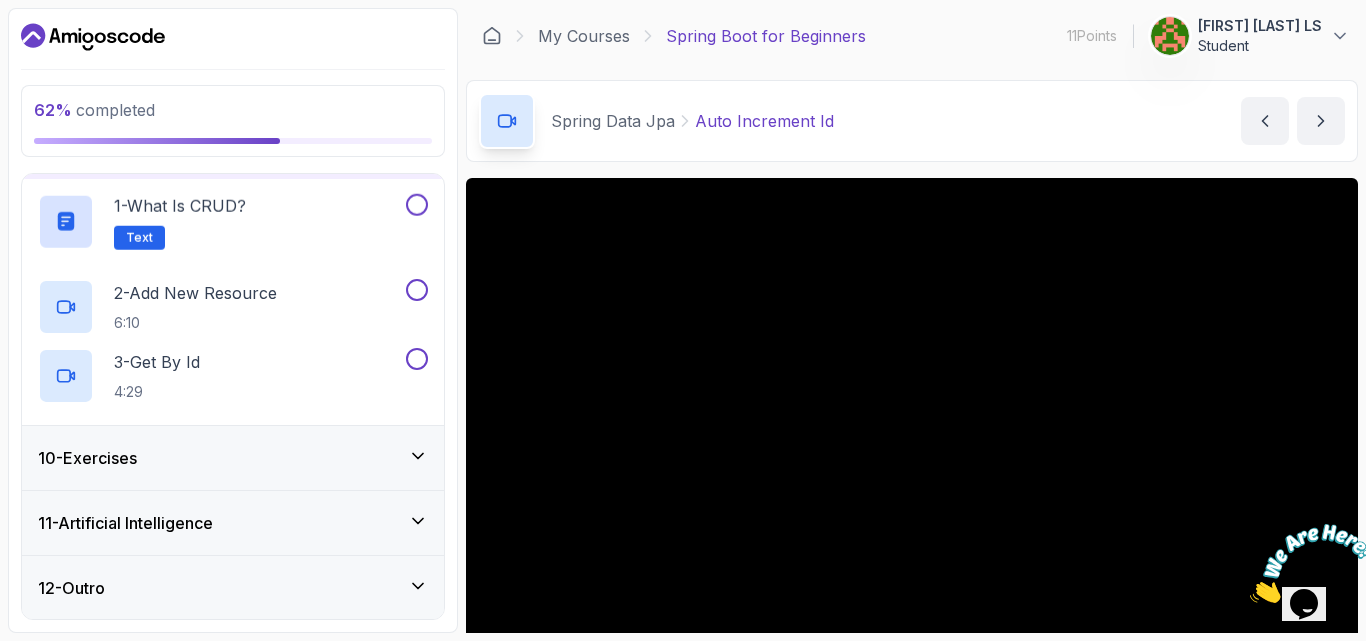 scroll, scrollTop: 335, scrollLeft: 0, axis: vertical 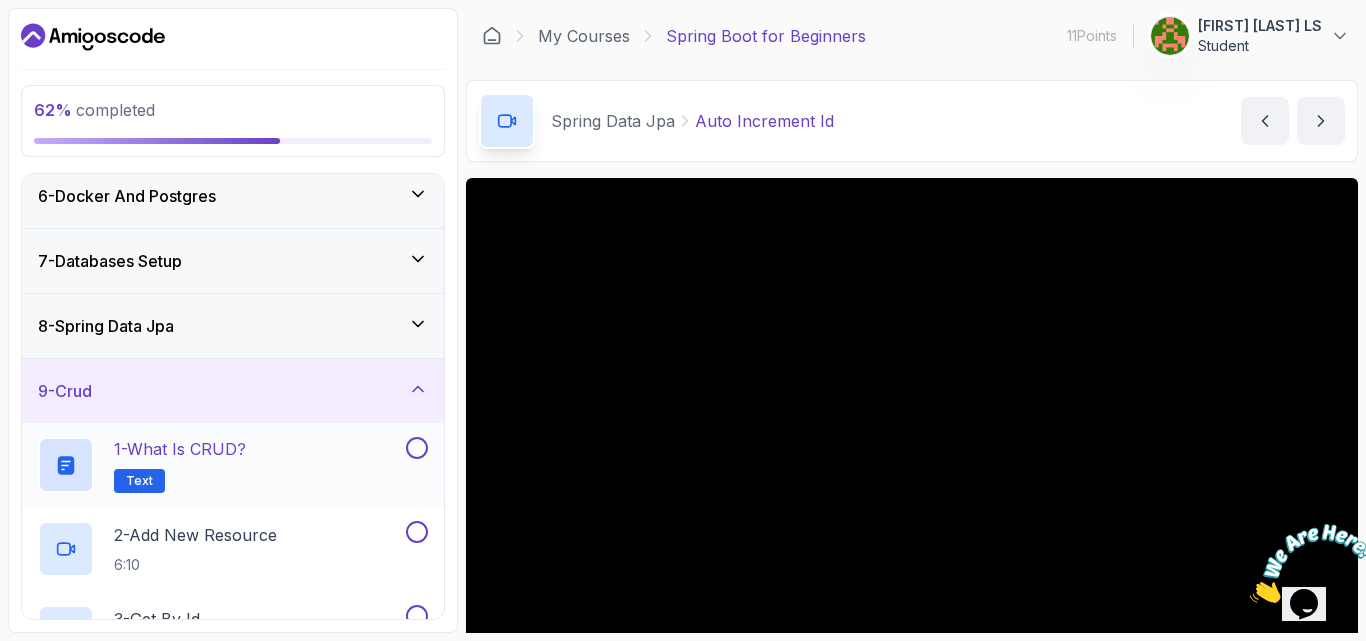 click on "1  -  What is CRUD?" at bounding box center [180, 449] 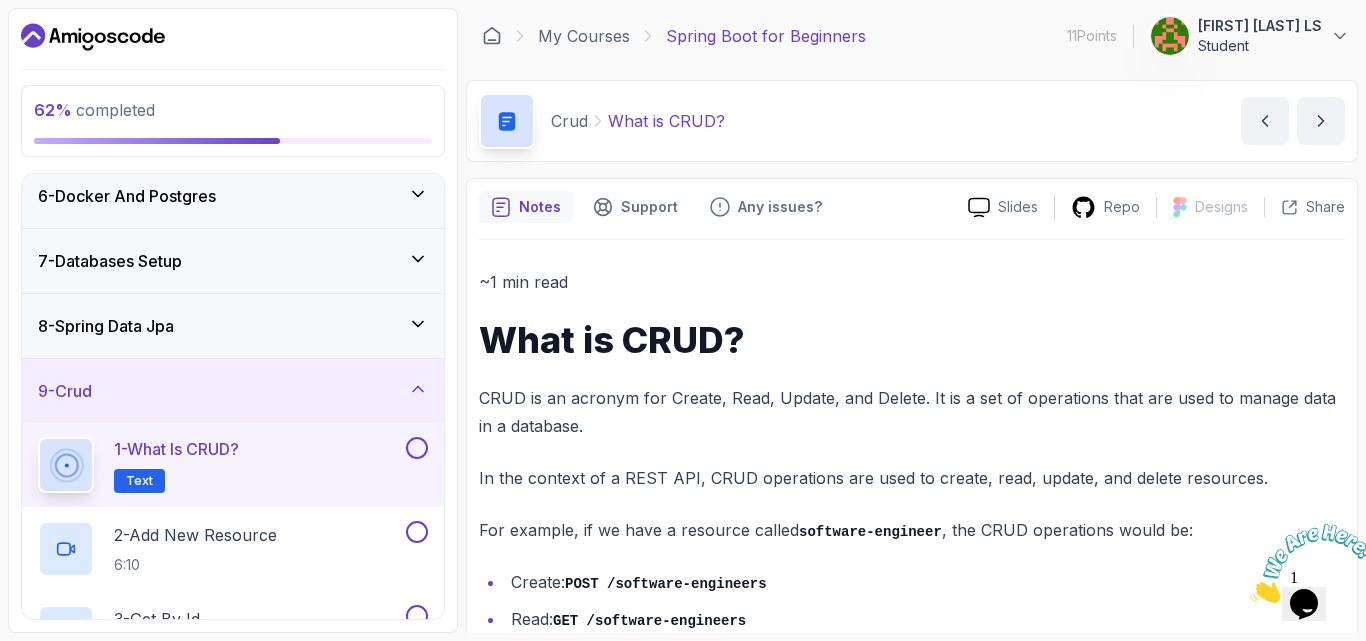 scroll, scrollTop: 166, scrollLeft: 0, axis: vertical 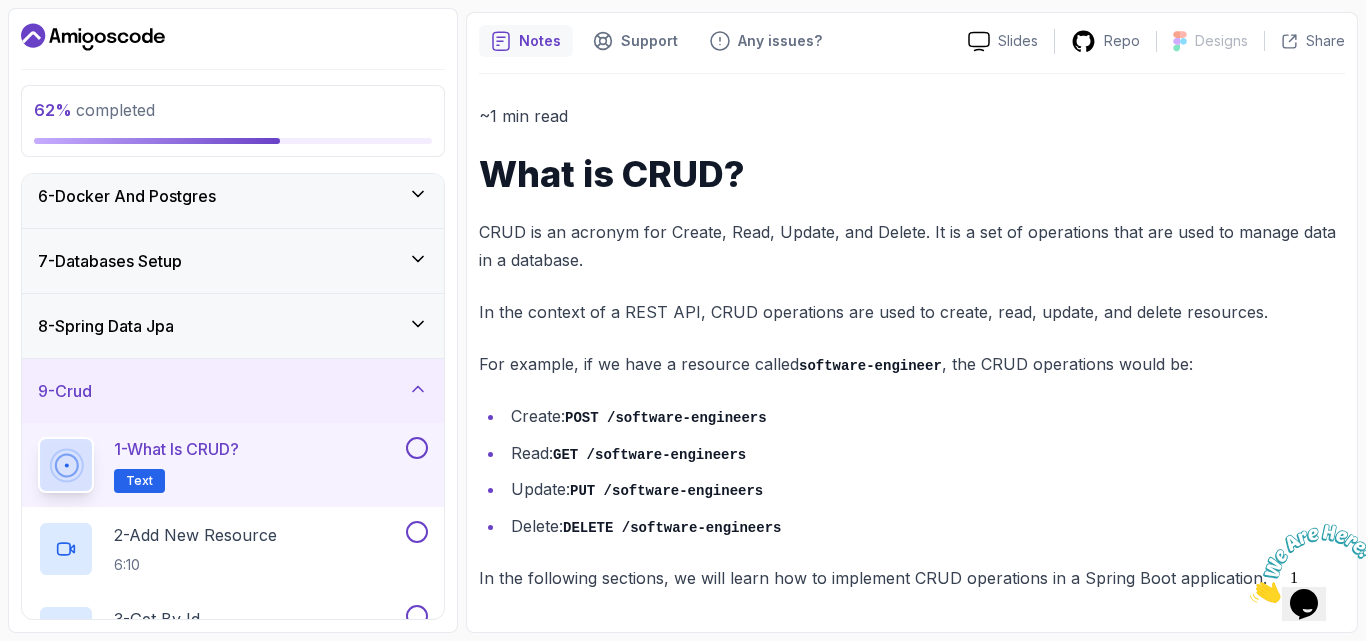 click at bounding box center [1250, 597] 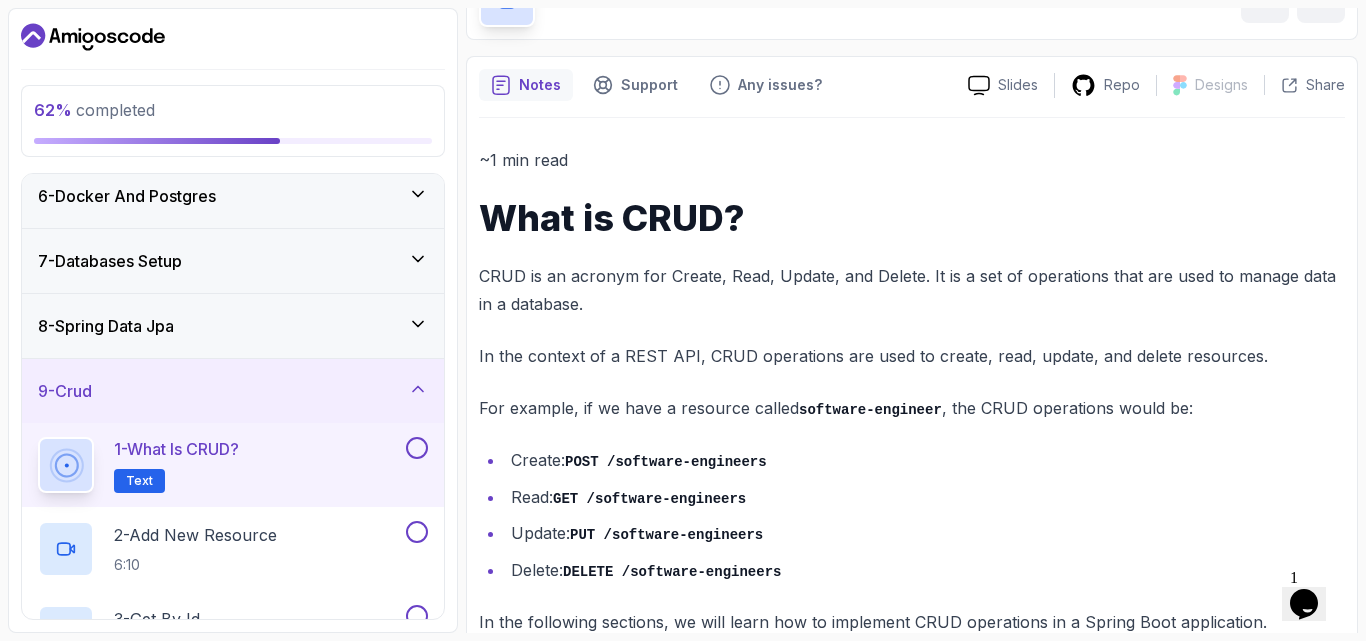 scroll, scrollTop: 166, scrollLeft: 0, axis: vertical 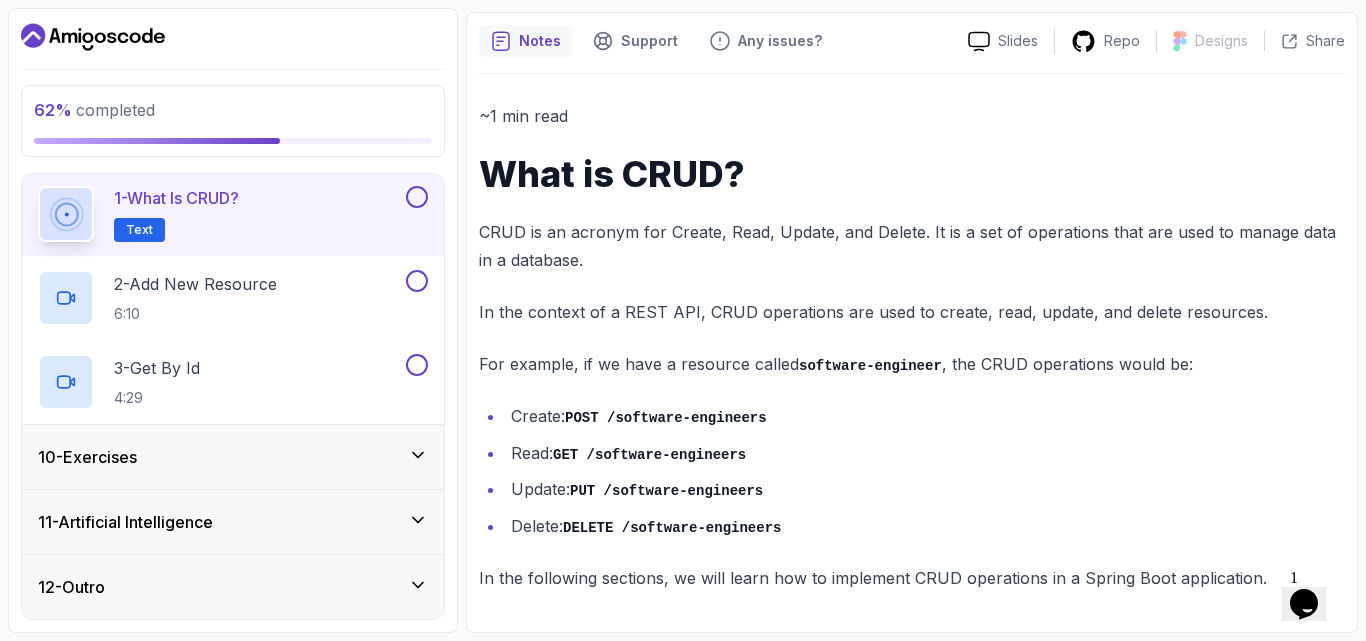 drag, startPoint x: 945, startPoint y: 227, endPoint x: 928, endPoint y: 246, distance: 25.495098 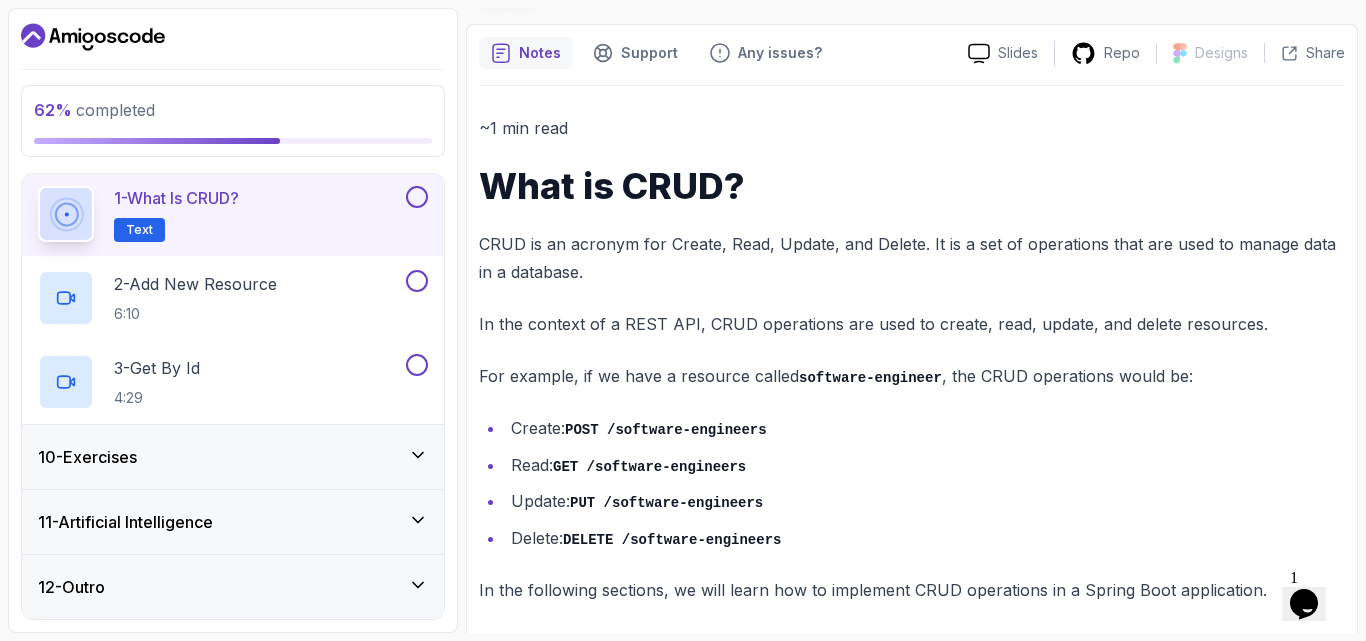 scroll, scrollTop: 166, scrollLeft: 0, axis: vertical 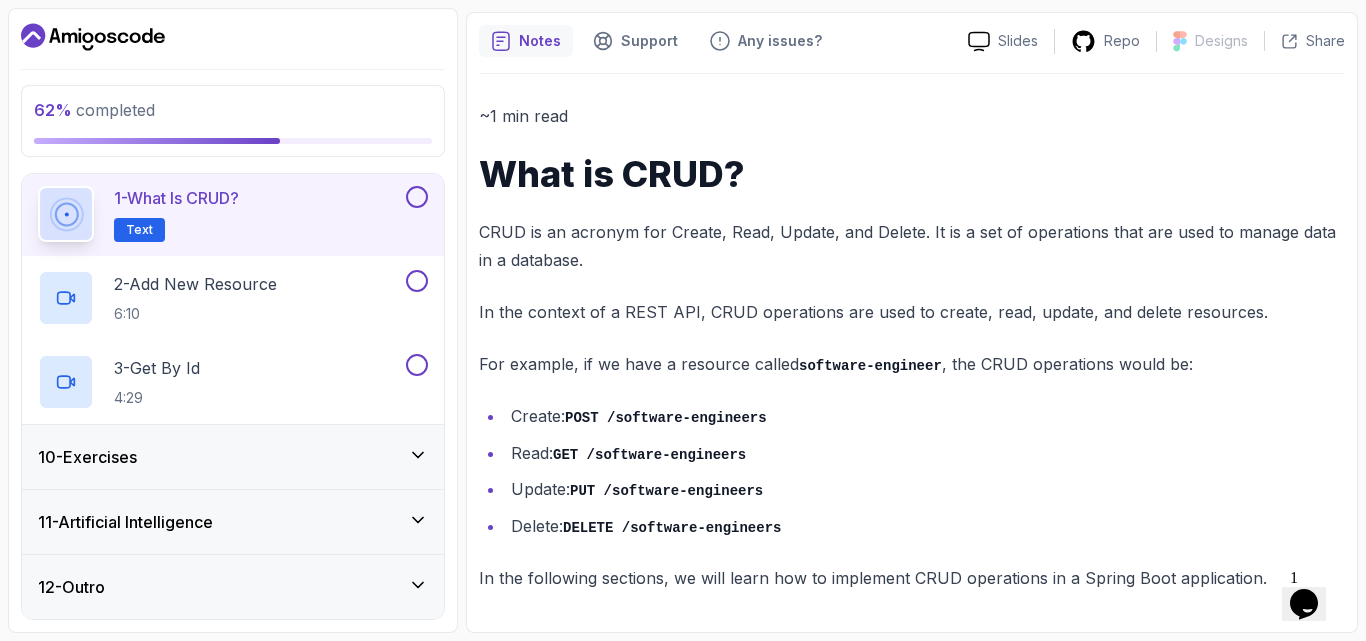 click at bounding box center [417, 197] 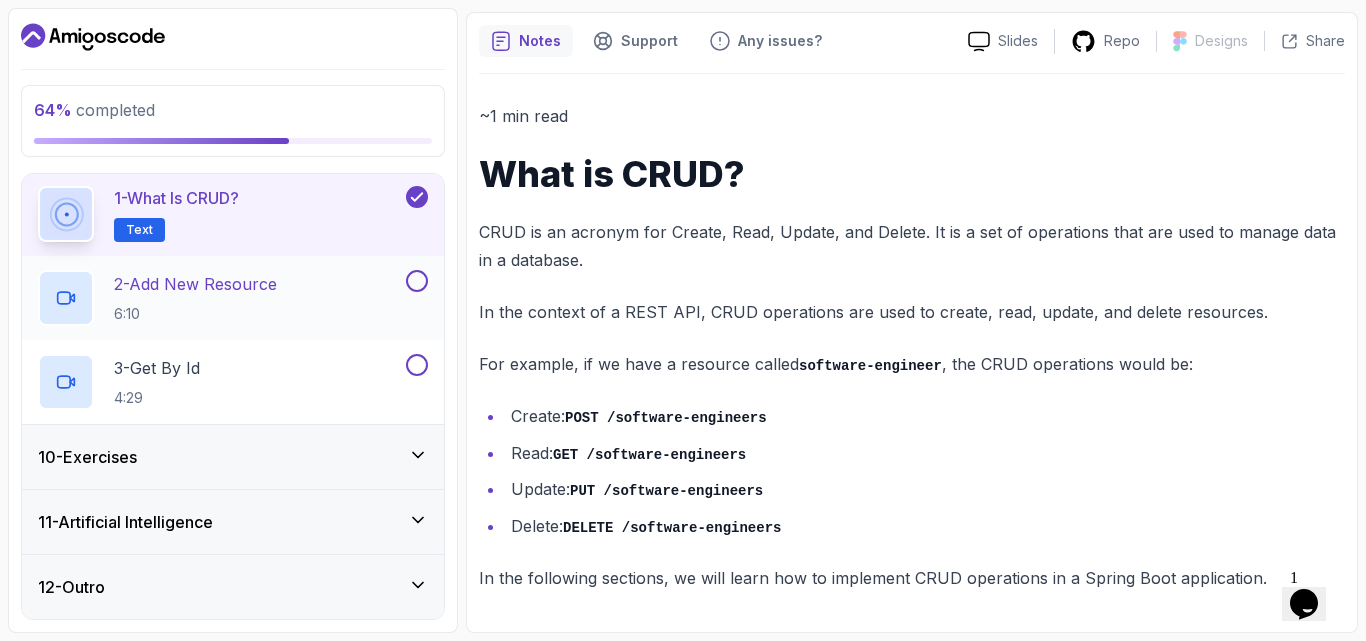 click on "2  -  Add New Resource" at bounding box center [195, 284] 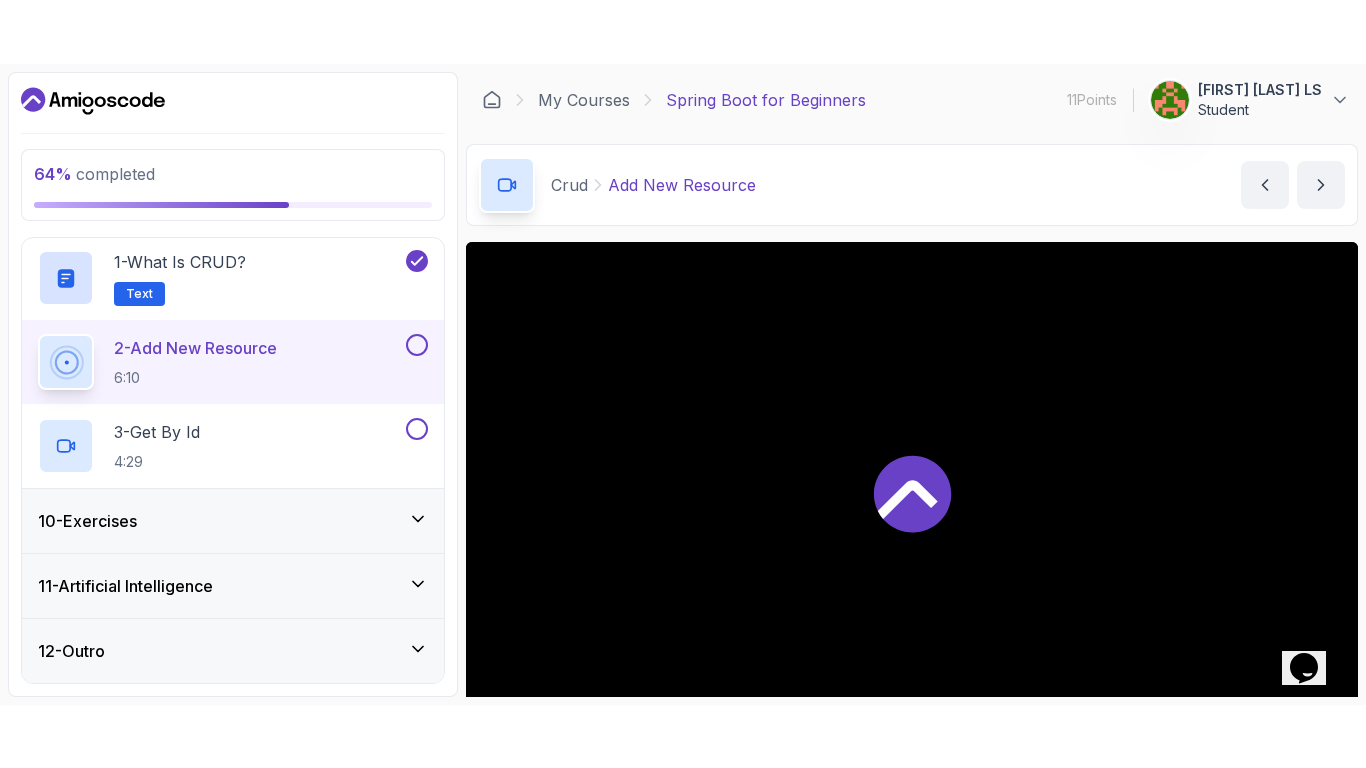 scroll, scrollTop: 186, scrollLeft: 0, axis: vertical 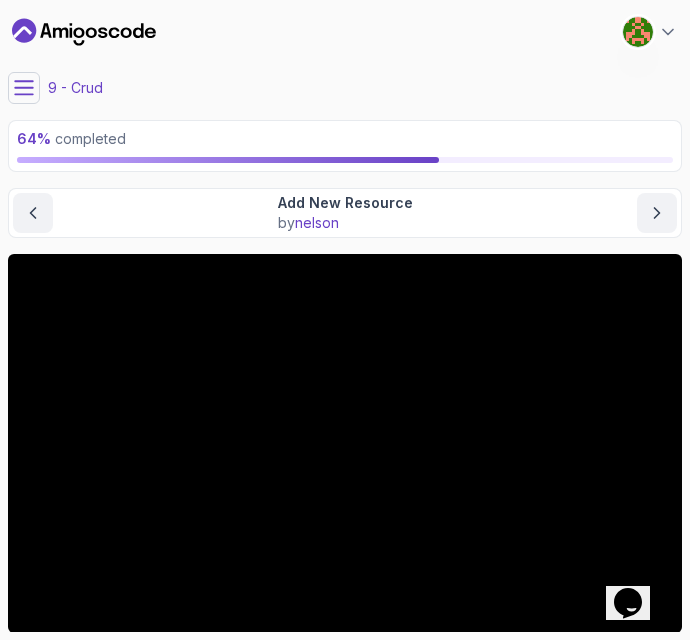 drag, startPoint x: 641, startPoint y: 590, endPoint x: 636, endPoint y: 500, distance: 90.13878 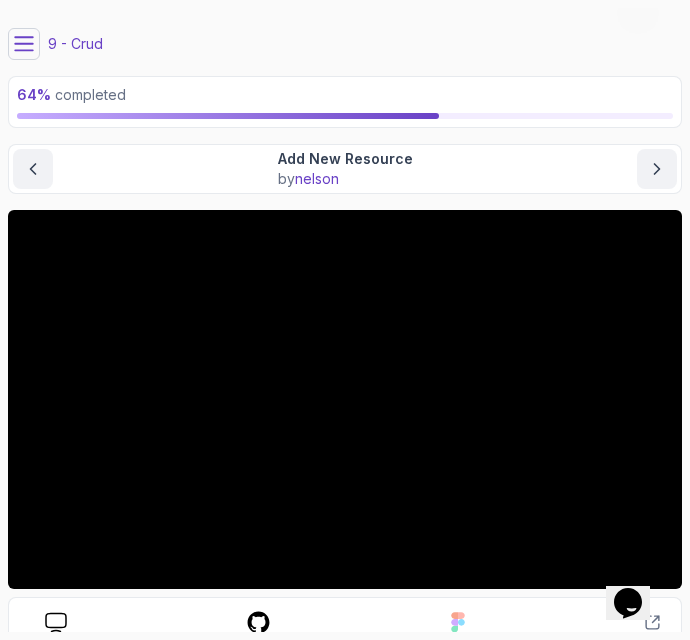 scroll, scrollTop: 0, scrollLeft: 0, axis: both 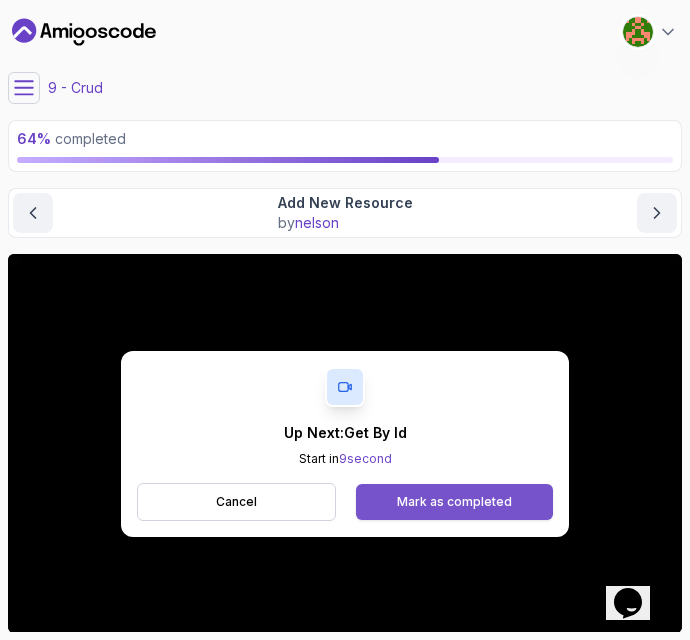 click on "Mark as completed" at bounding box center [454, 502] 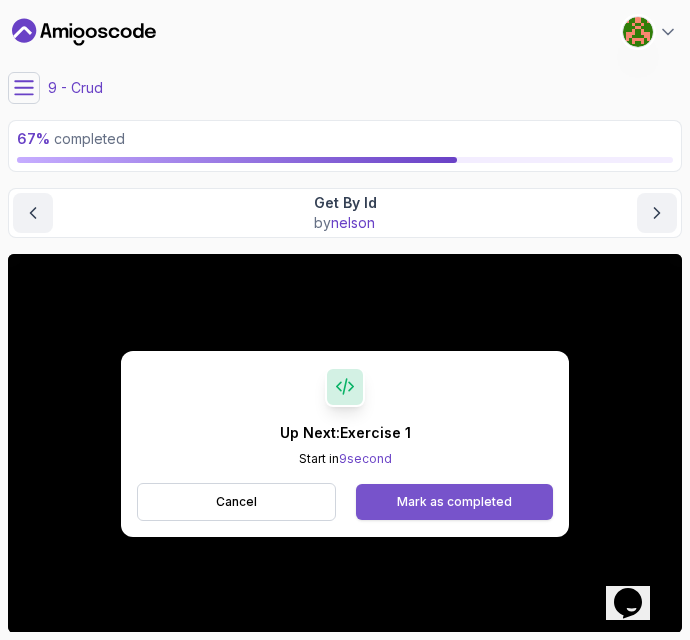 click on "Mark as completed" at bounding box center (454, 502) 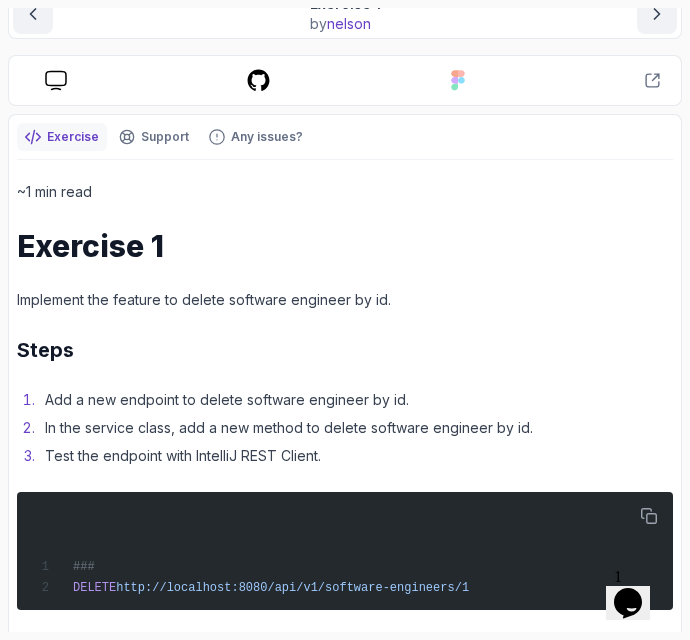 scroll, scrollTop: 263, scrollLeft: 0, axis: vertical 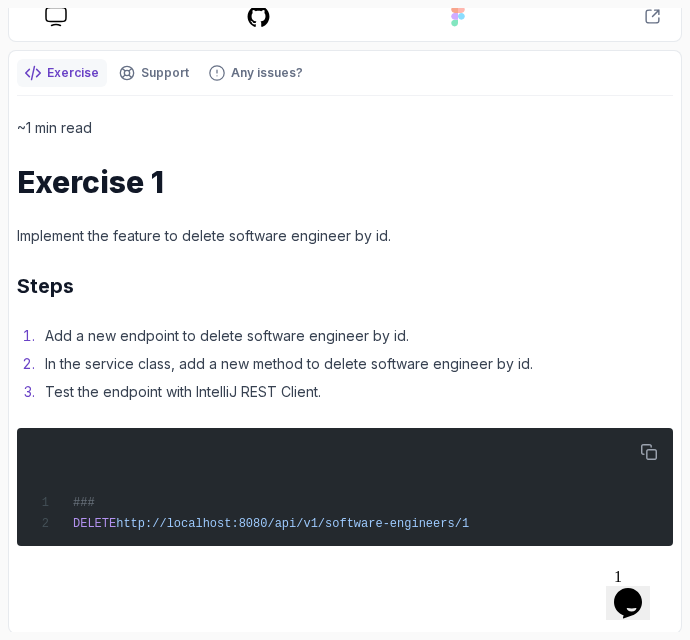 click 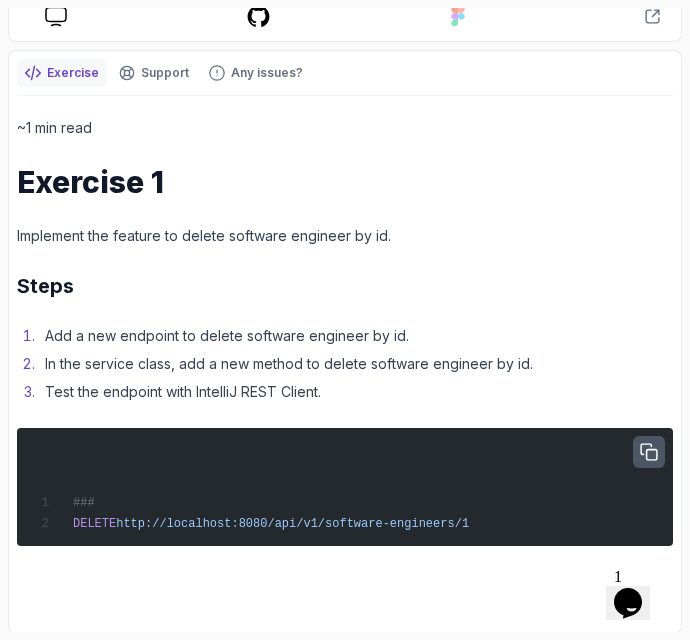 click 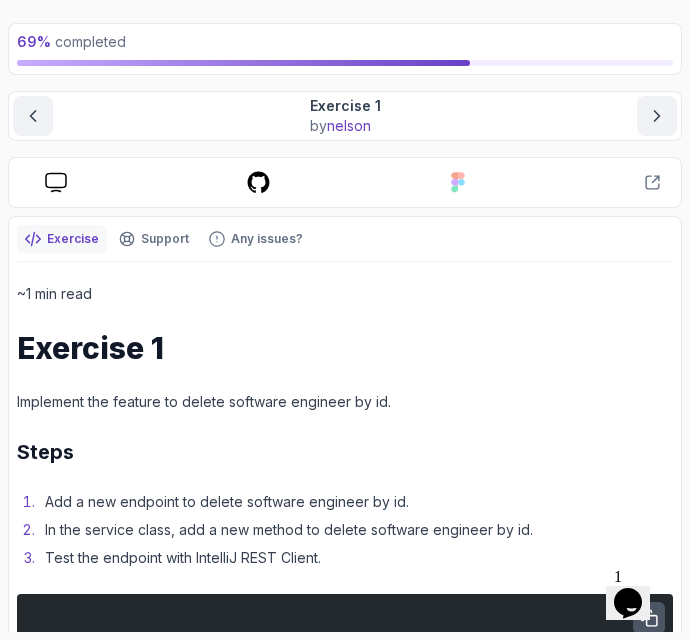 scroll, scrollTop: 263, scrollLeft: 0, axis: vertical 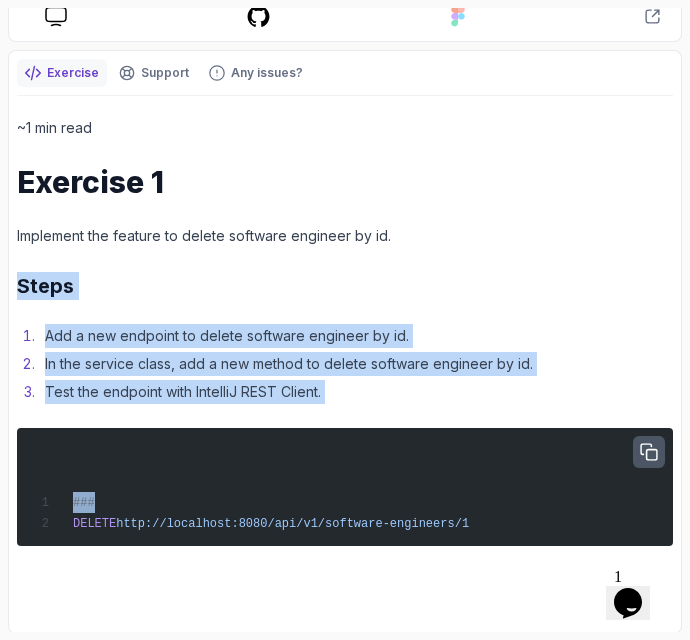 drag, startPoint x: 21, startPoint y: 280, endPoint x: 147, endPoint y: 260, distance: 127.57743 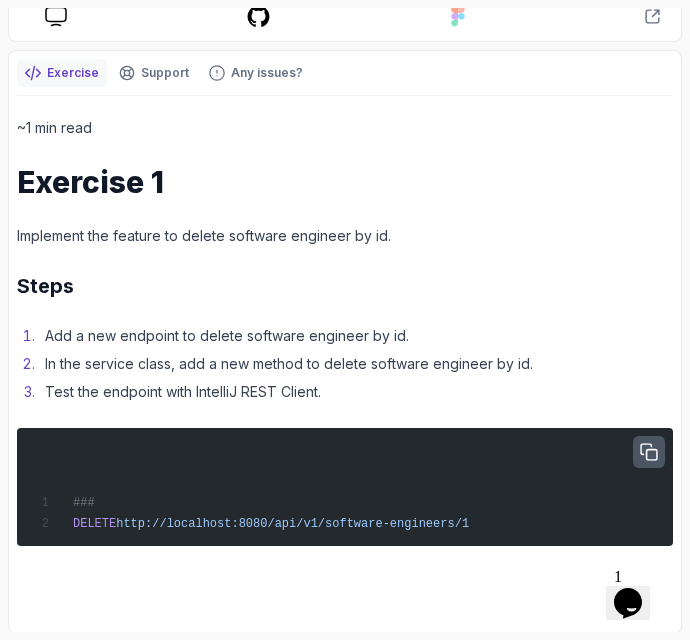 click on "Exercise Support Any issues? Slides Repo Designs Design not available Share ~1 min read Exercise 1
Implement the feature to delete software engineer by id.
Steps
Add a new endpoint to delete software engineer by id.
In the service class, add a new method to delete software engineer by id.
Test the endpoint with IntelliJ REST Client.
###
DELETE  http://localhost:8080/api/v1/software-engineers/1" at bounding box center (345, 342) 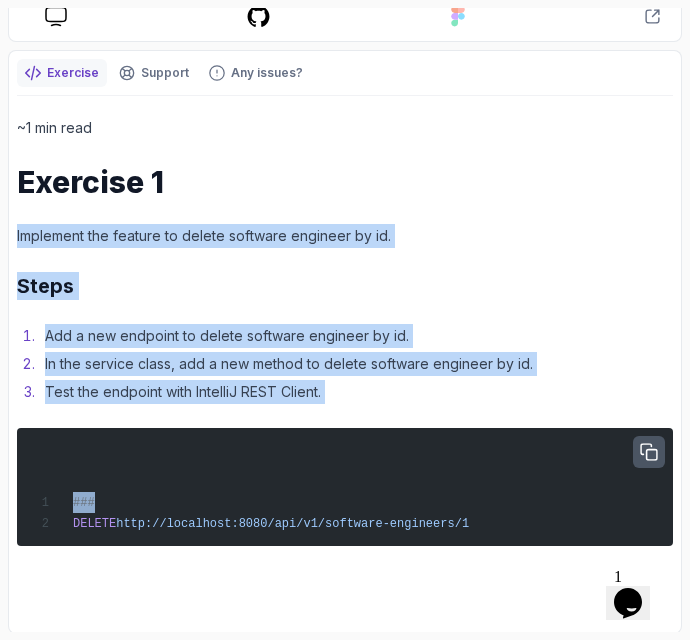 drag, startPoint x: 16, startPoint y: 228, endPoint x: 381, endPoint y: 414, distance: 409.6596 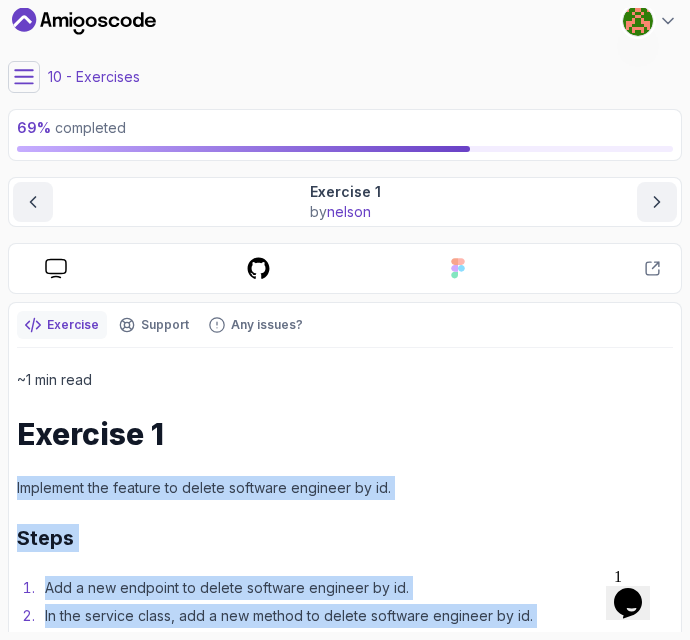 scroll, scrollTop: 0, scrollLeft: 0, axis: both 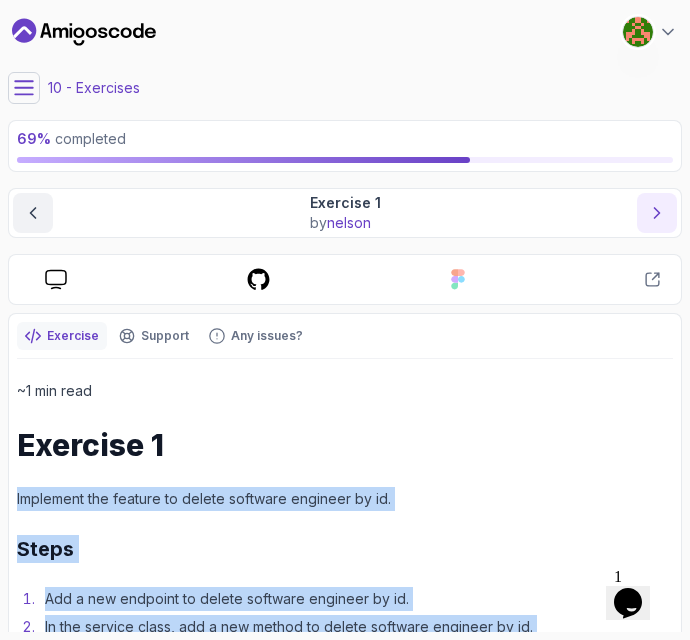 click 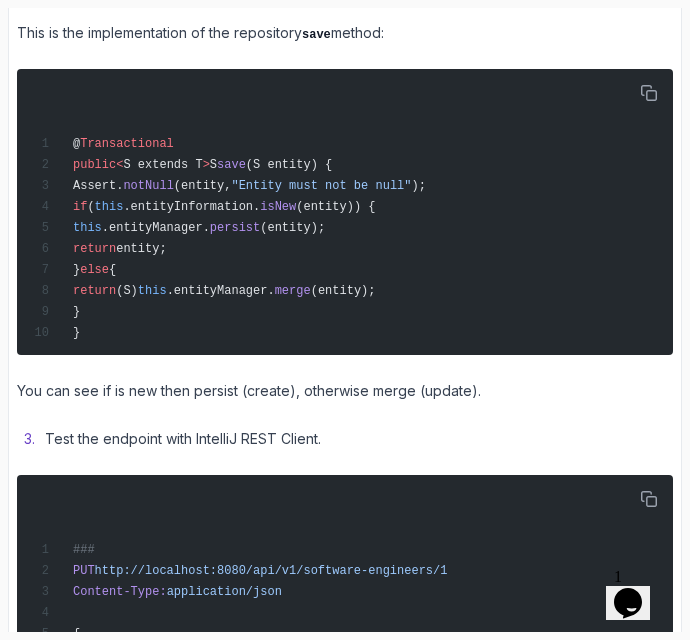 scroll, scrollTop: 943, scrollLeft: 0, axis: vertical 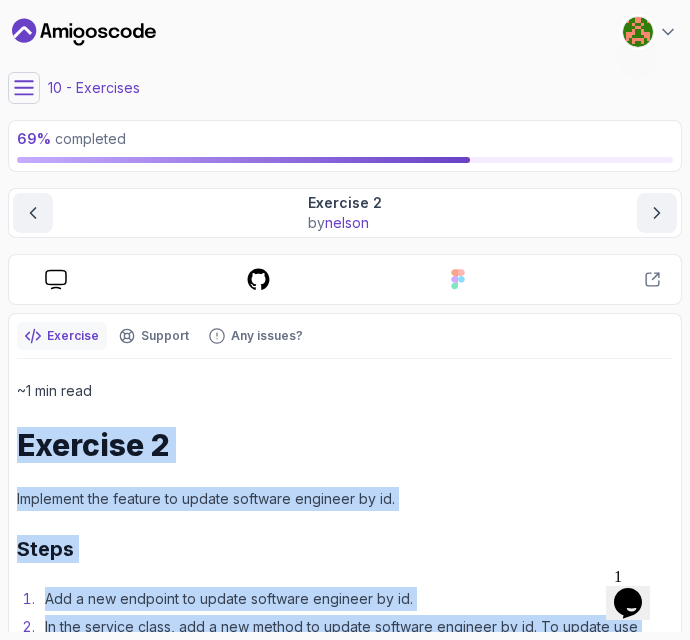 drag, startPoint x: 100, startPoint y: 554, endPoint x: 23, endPoint y: 455, distance: 125.4193 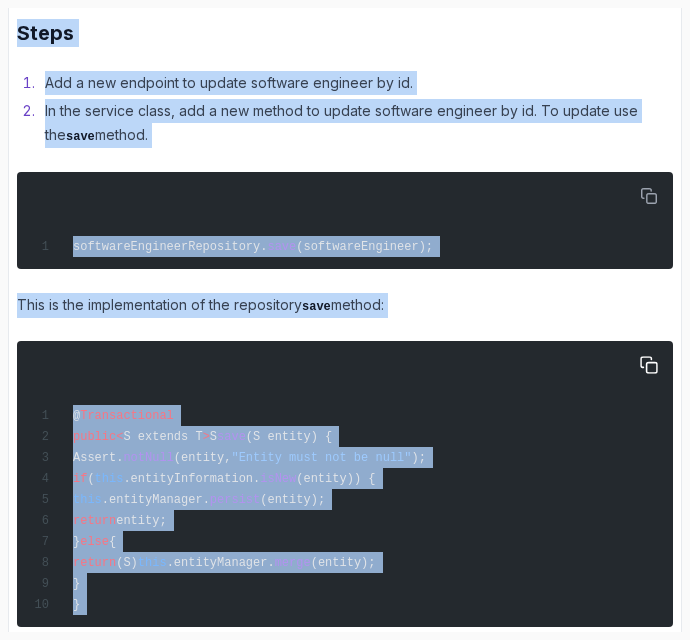 scroll, scrollTop: 533, scrollLeft: 0, axis: vertical 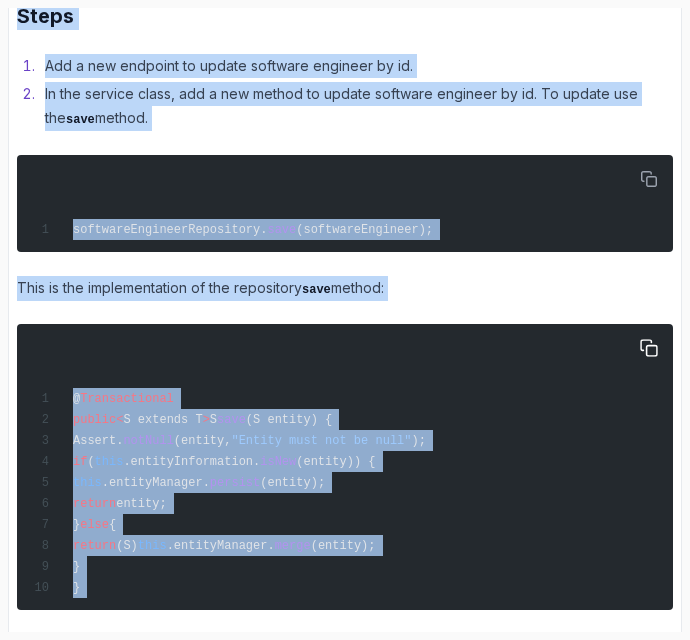 click on "@ Transactional
public  < S extends T >  S  save (S entity) {
Assert. notNull (entity,  "Entity must not be null" );
if  ( this .entityInformation. isNew (entity)) {
this .entityManager. persist (entity);
return  entity;
}  else  {
return  (S) this .entityManager. merge (entity);
}
}" at bounding box center (345, 467) 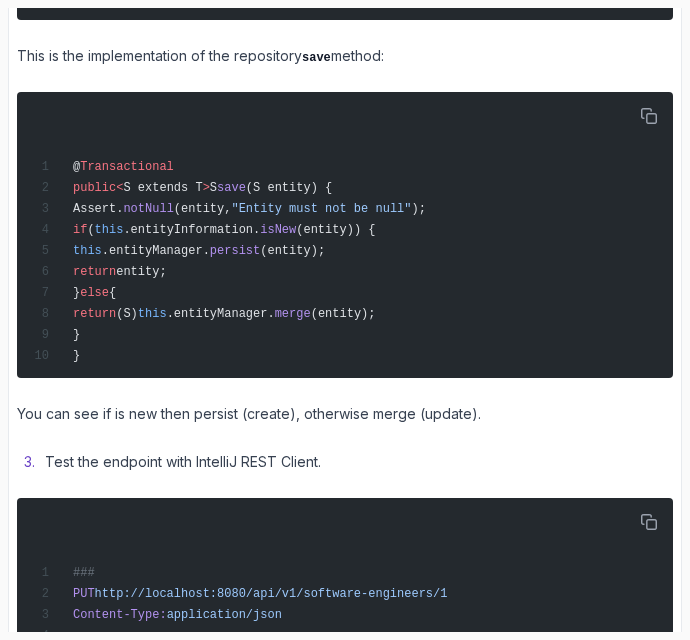 scroll, scrollTop: 800, scrollLeft: 0, axis: vertical 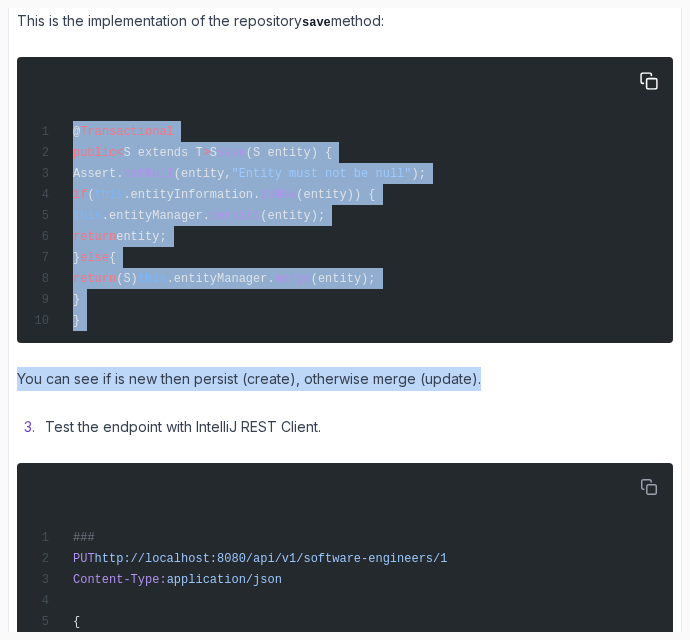 drag, startPoint x: 481, startPoint y: 365, endPoint x: 53, endPoint y: 103, distance: 501.82468 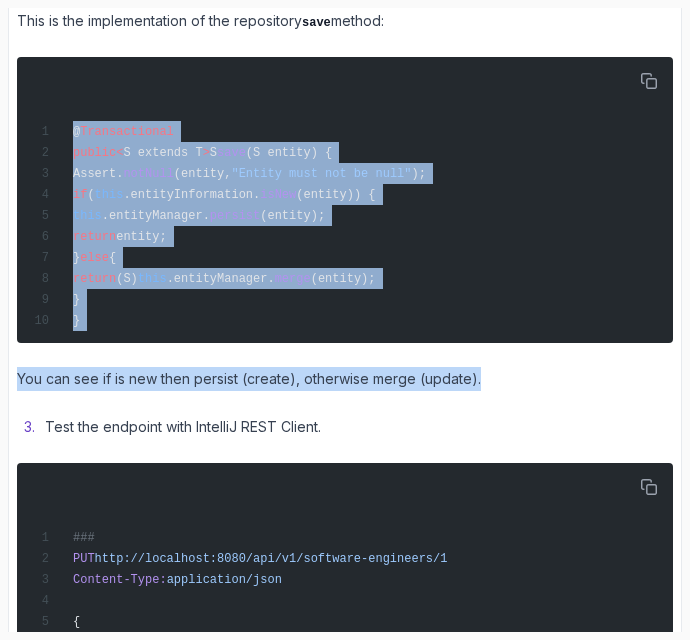 copy on "@ Transactional
public  < S extends T >  S  save (S entity) {
Assert. notNull (entity,  "Entity must not be null" );
if  ( this .entityInformation. isNew (entity)) {
this .entityManager. persist (entity);
return  entity;
}  else  {
return  (S) this .entityManager. merge (entity);
}
}
You can see if is new then persist (create), otherwise merge (update)." 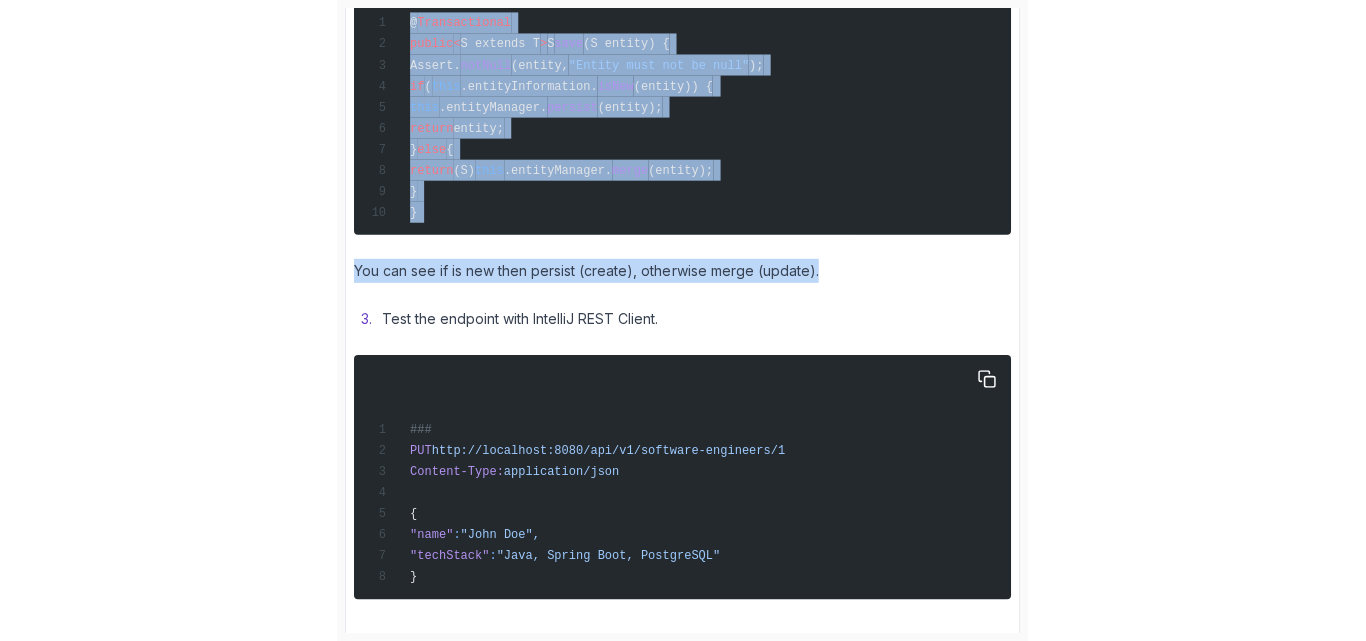 scroll, scrollTop: 943, scrollLeft: 0, axis: vertical 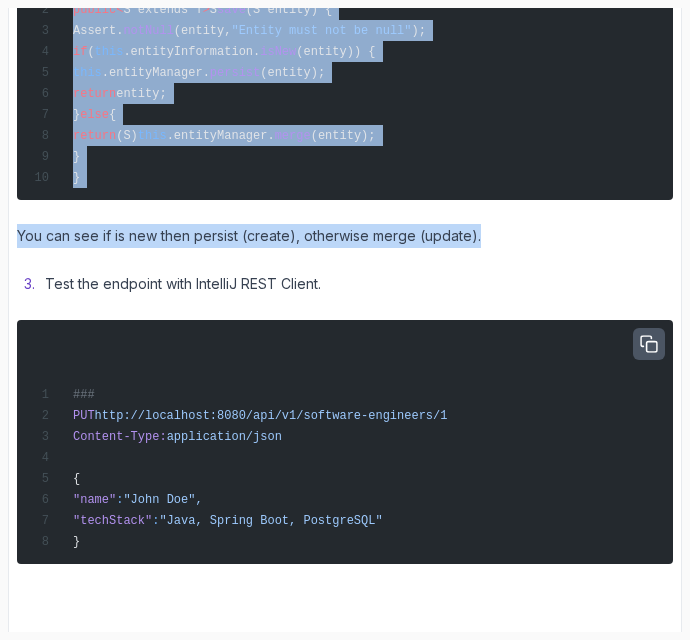 click 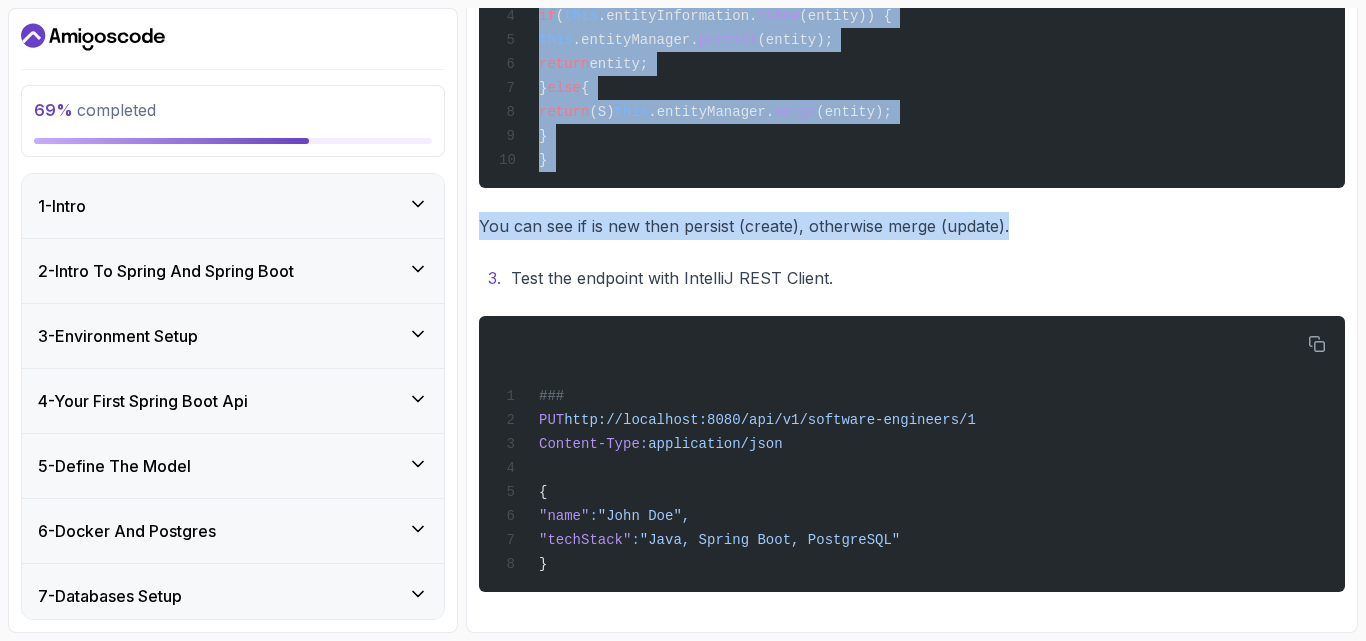 scroll, scrollTop: 920, scrollLeft: 0, axis: vertical 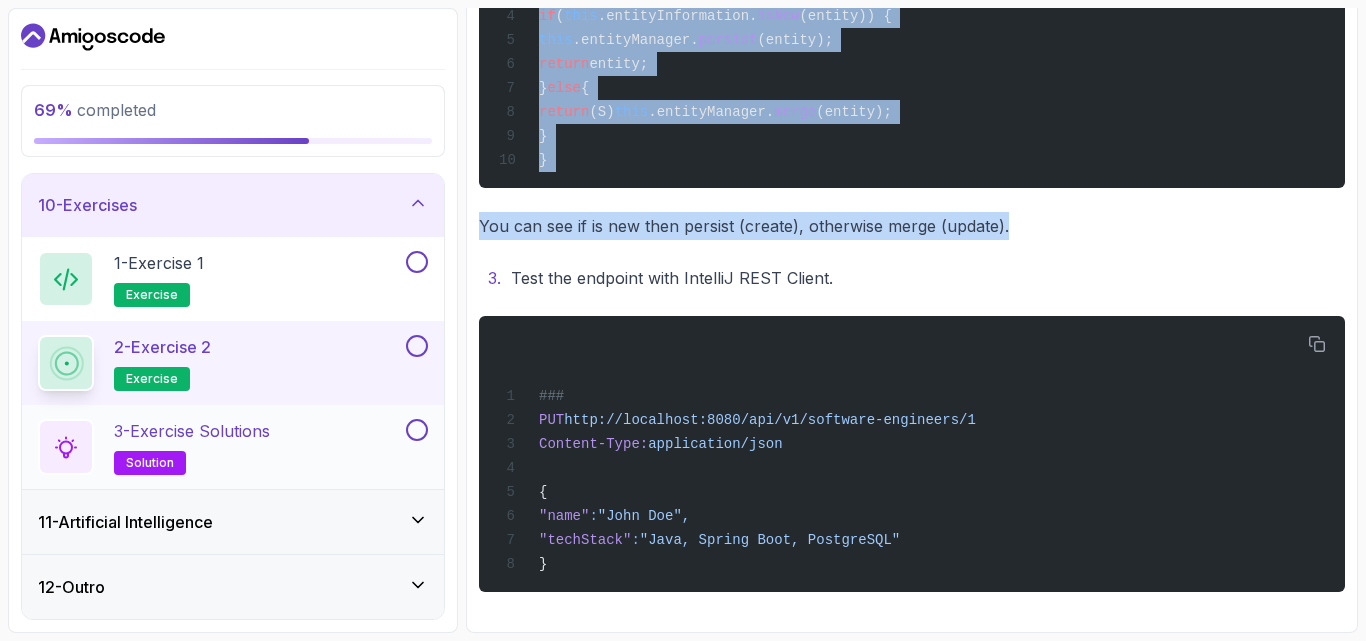 click on "3  -  Exercise Solutions" at bounding box center (192, 431) 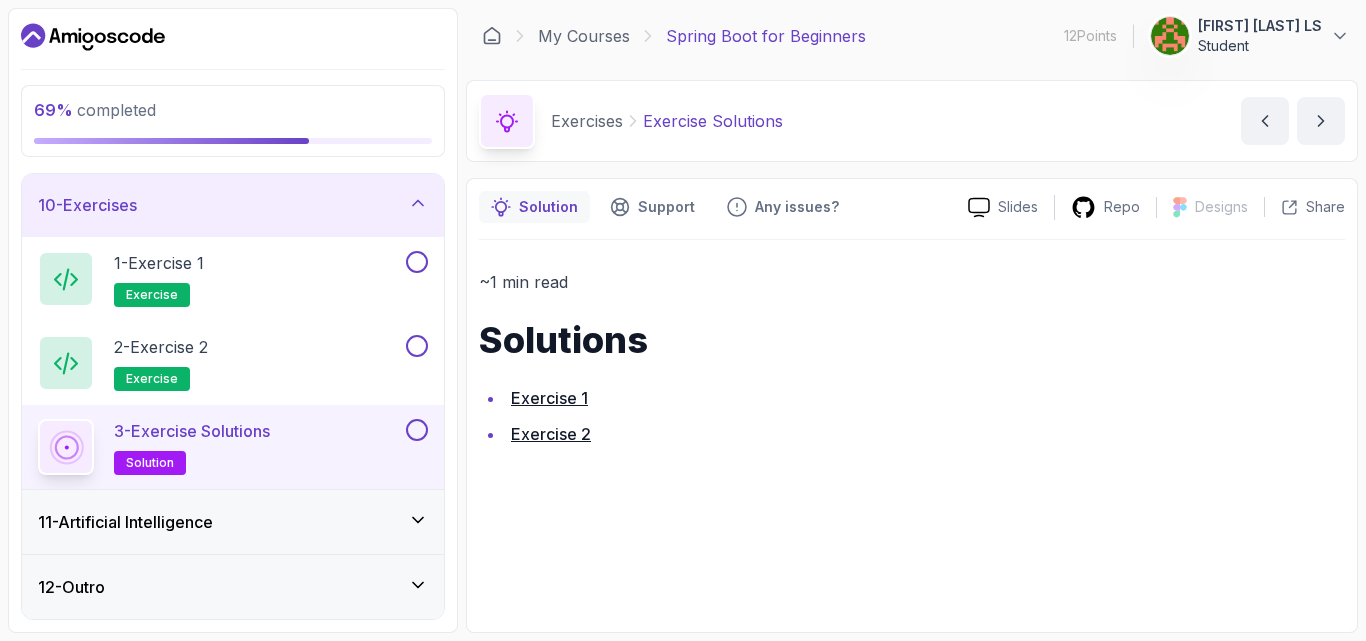 scroll, scrollTop: 0, scrollLeft: 0, axis: both 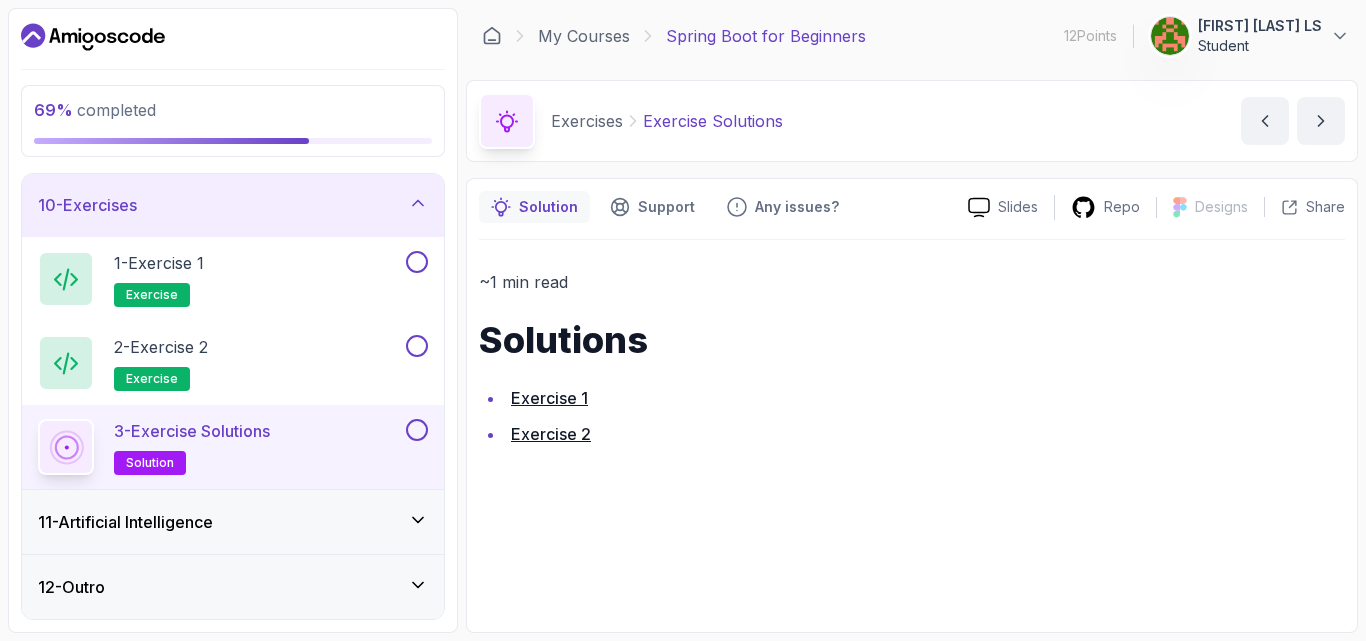click on "Exercise 2" at bounding box center (551, 434) 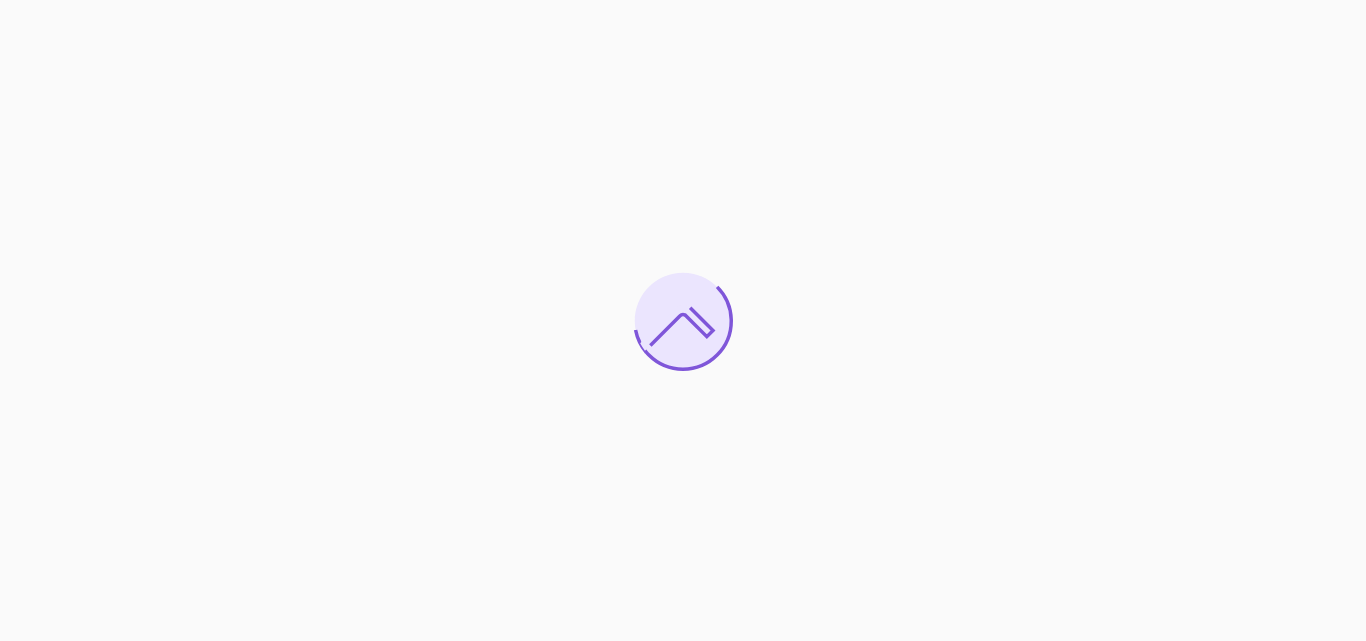 scroll, scrollTop: 0, scrollLeft: 0, axis: both 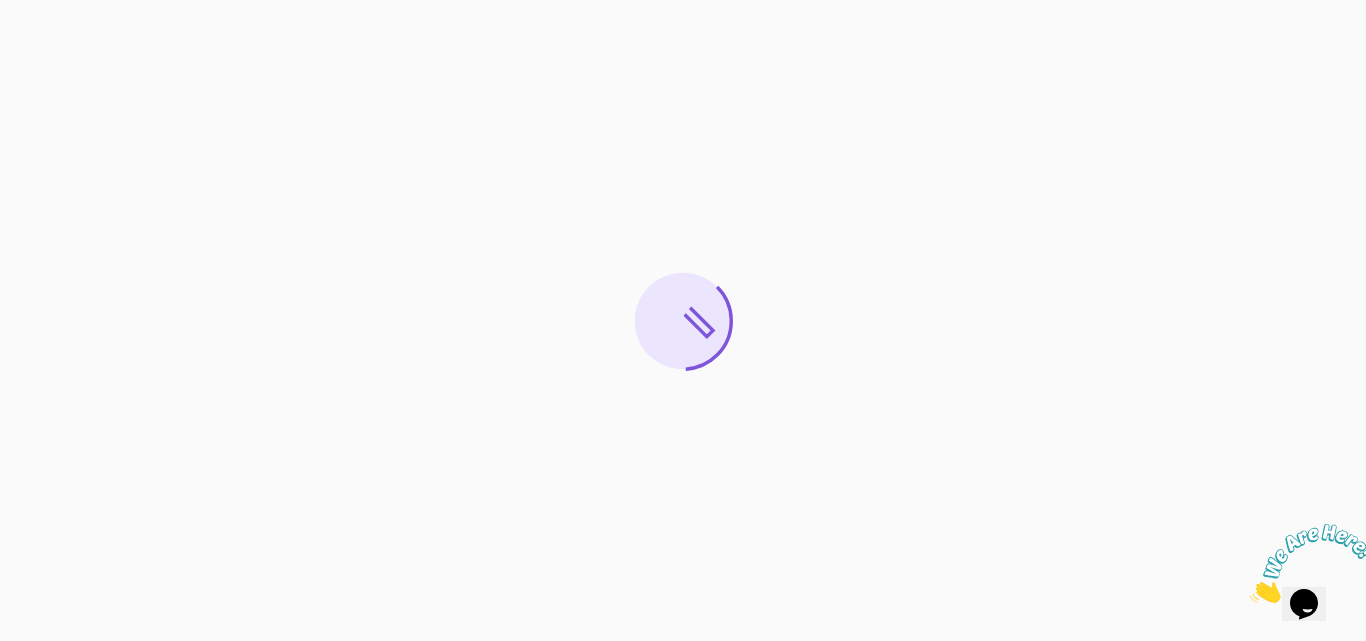 click at bounding box center [683, 320] 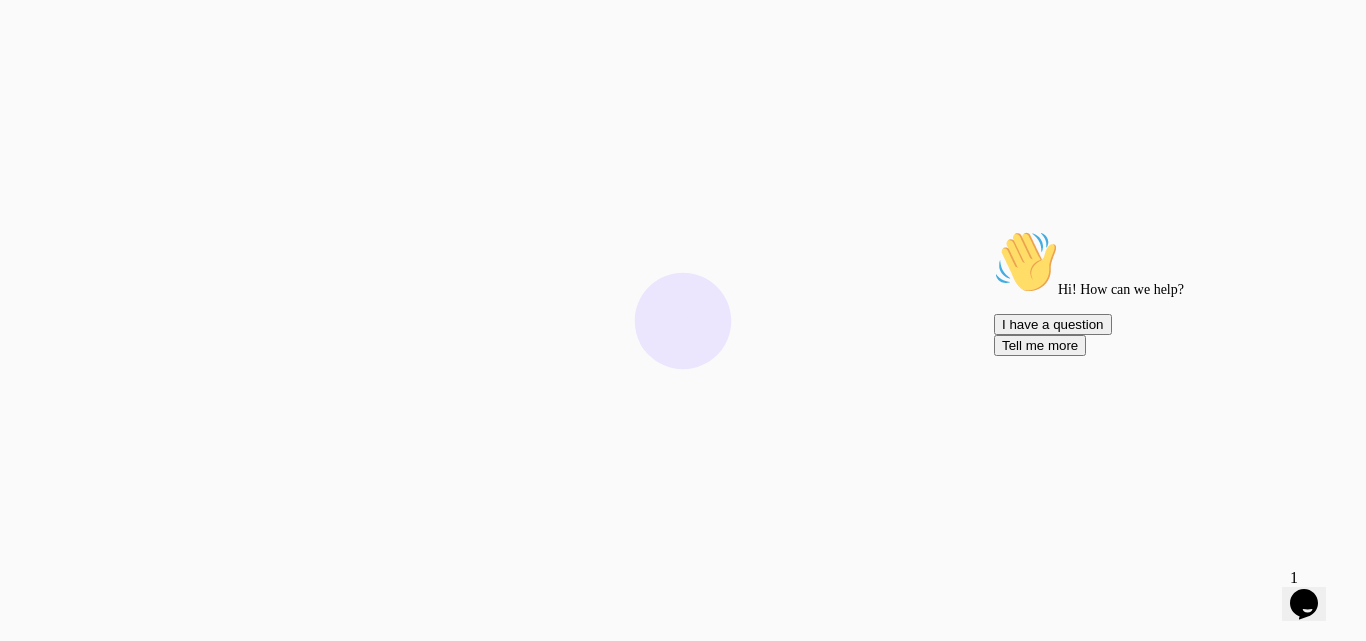 click at bounding box center [1174, 230] 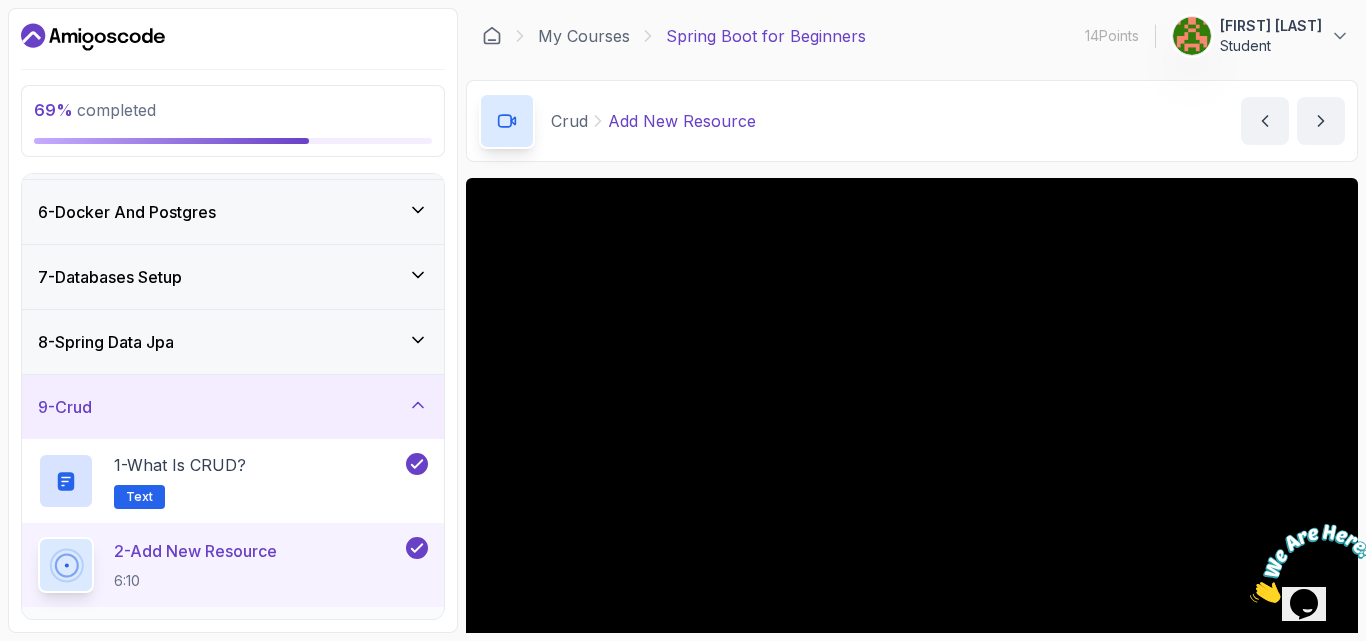 scroll, scrollTop: 586, scrollLeft: 0, axis: vertical 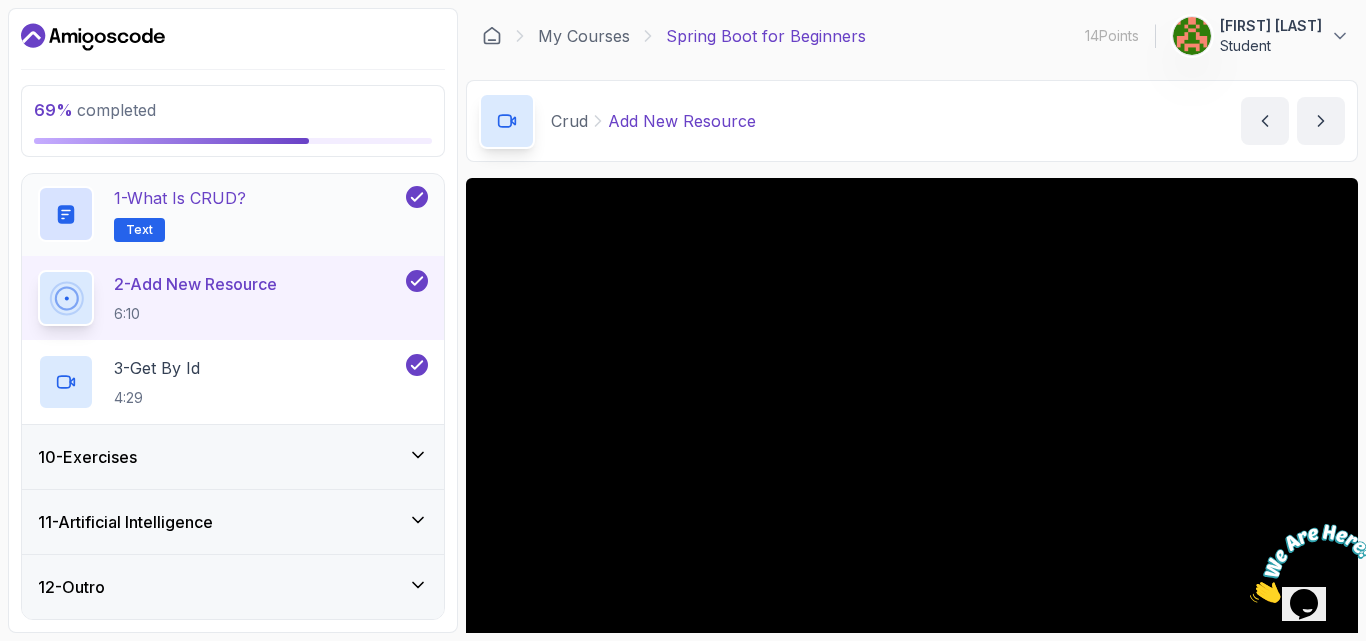 click 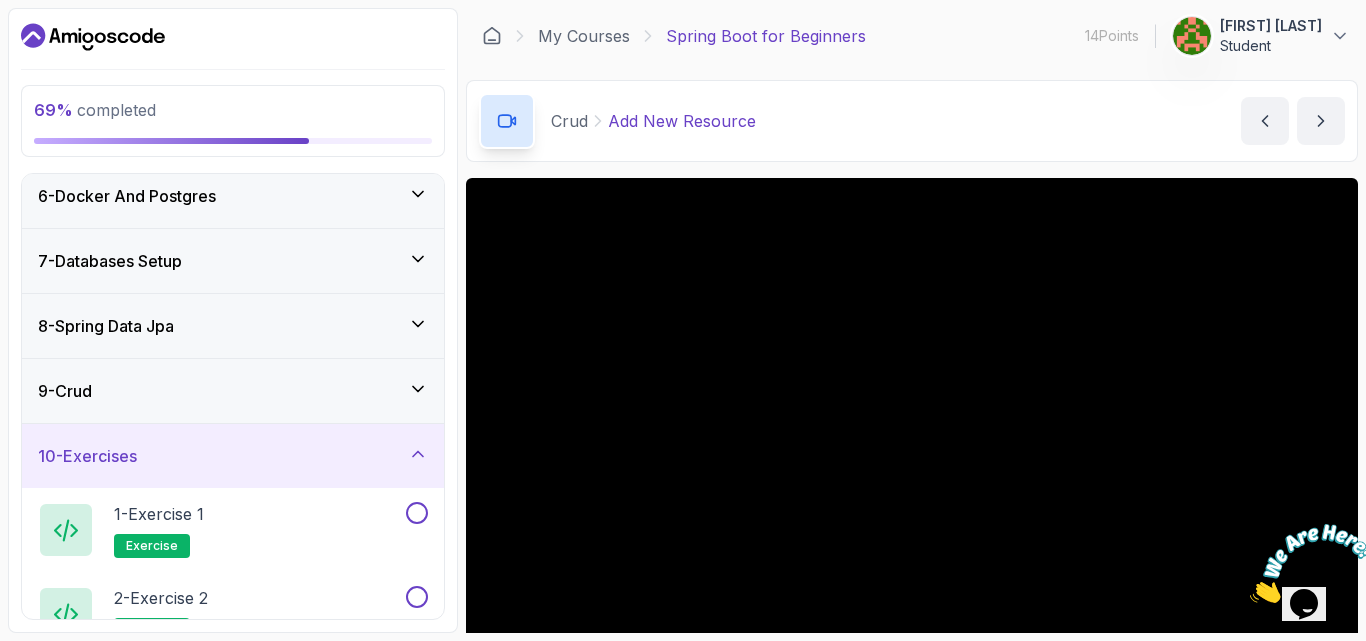scroll, scrollTop: 586, scrollLeft: 0, axis: vertical 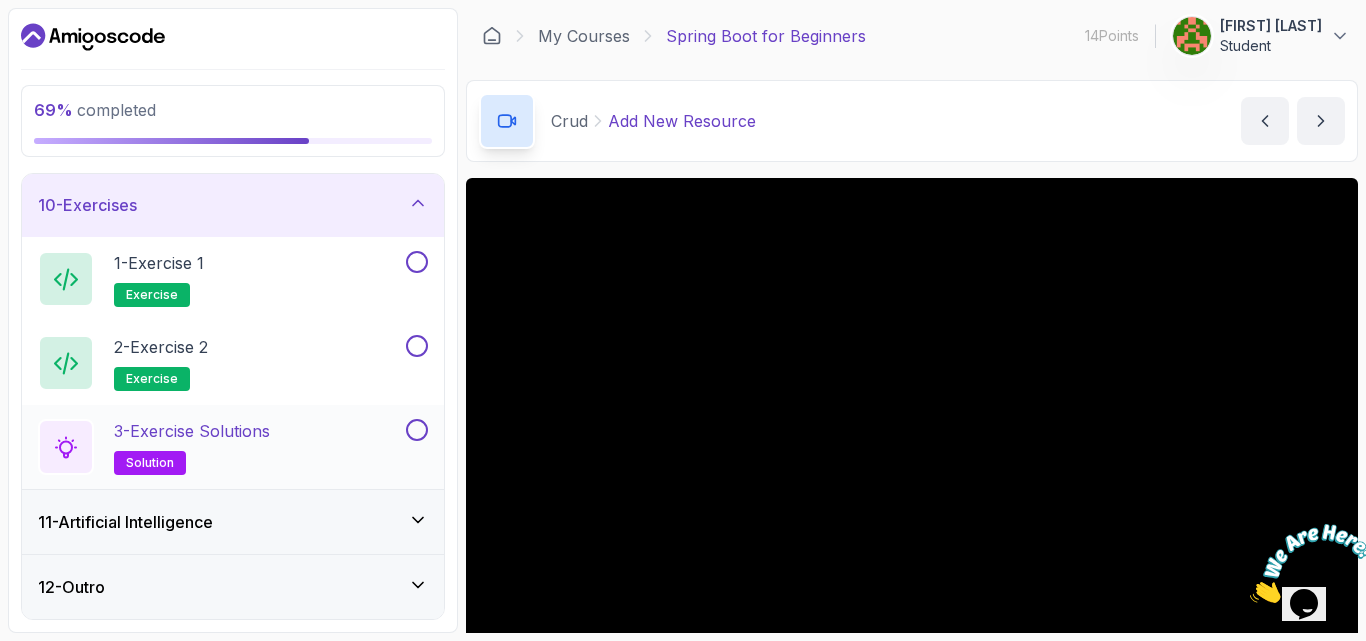 click at bounding box center (417, 430) 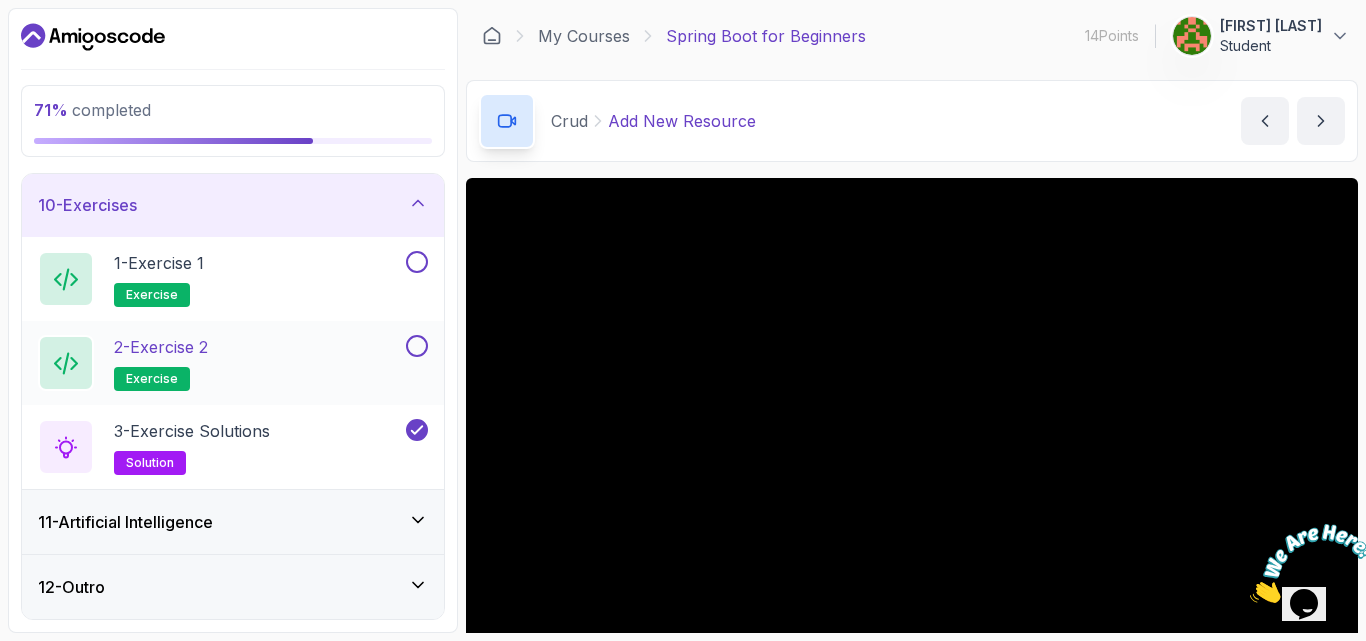 click at bounding box center (417, 346) 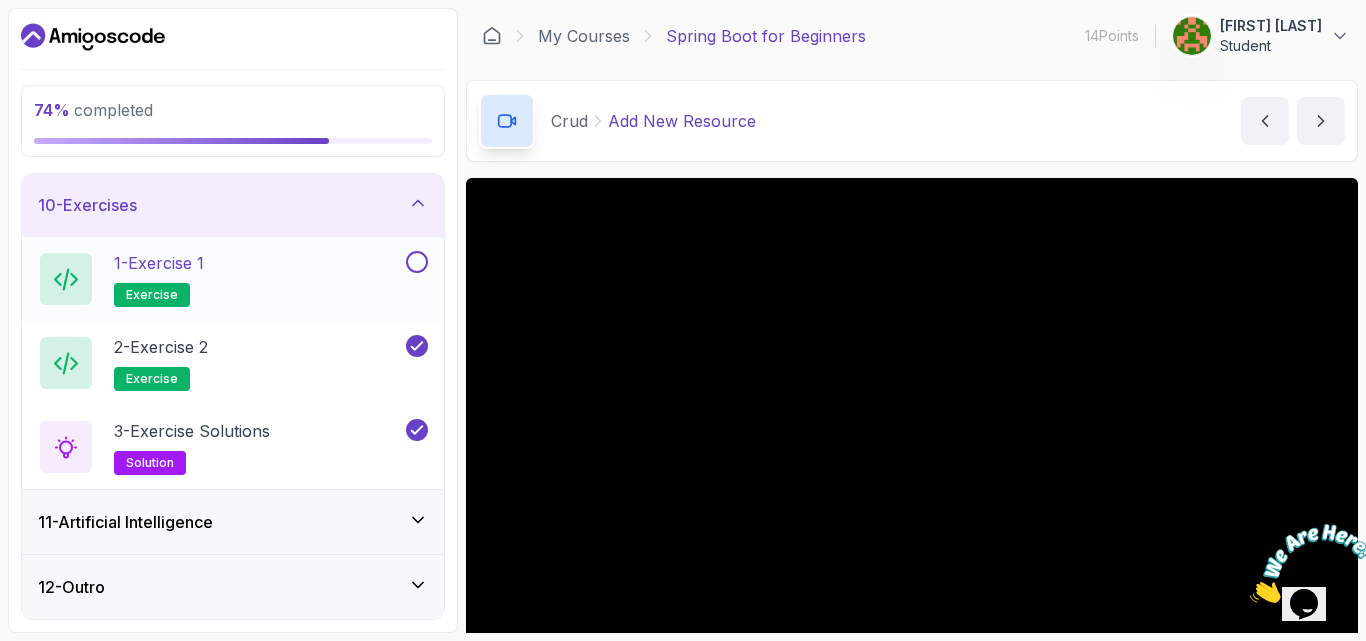 click at bounding box center [417, 262] 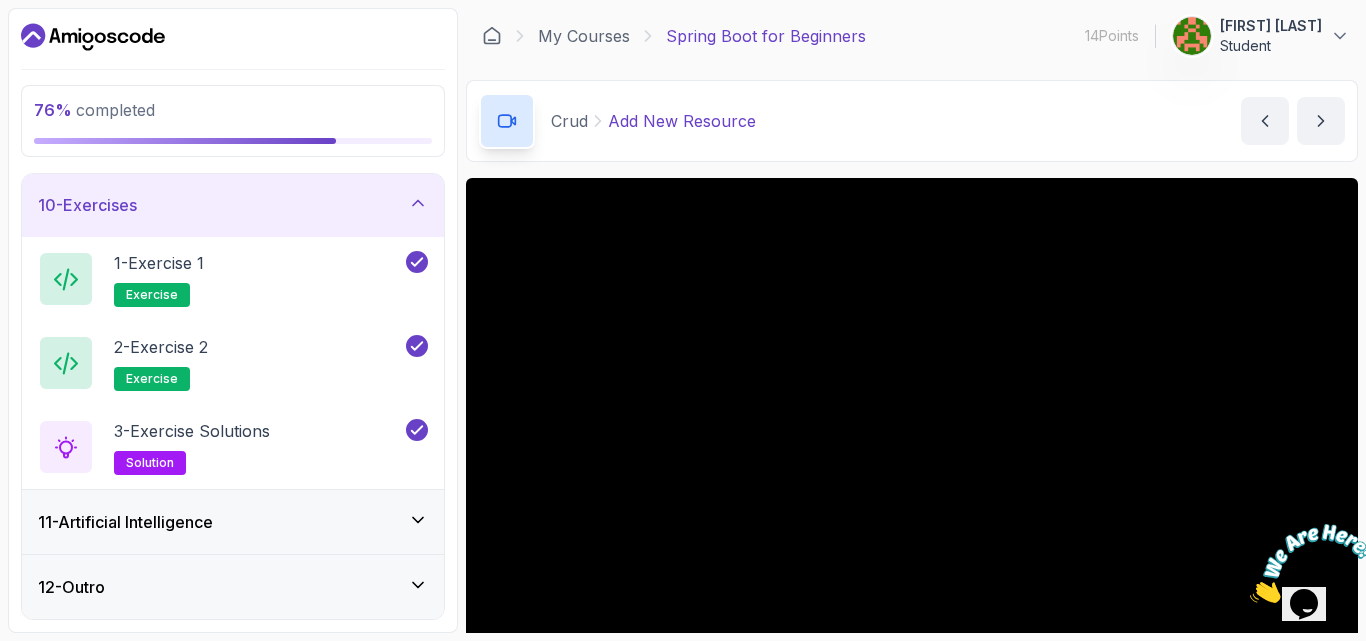 click 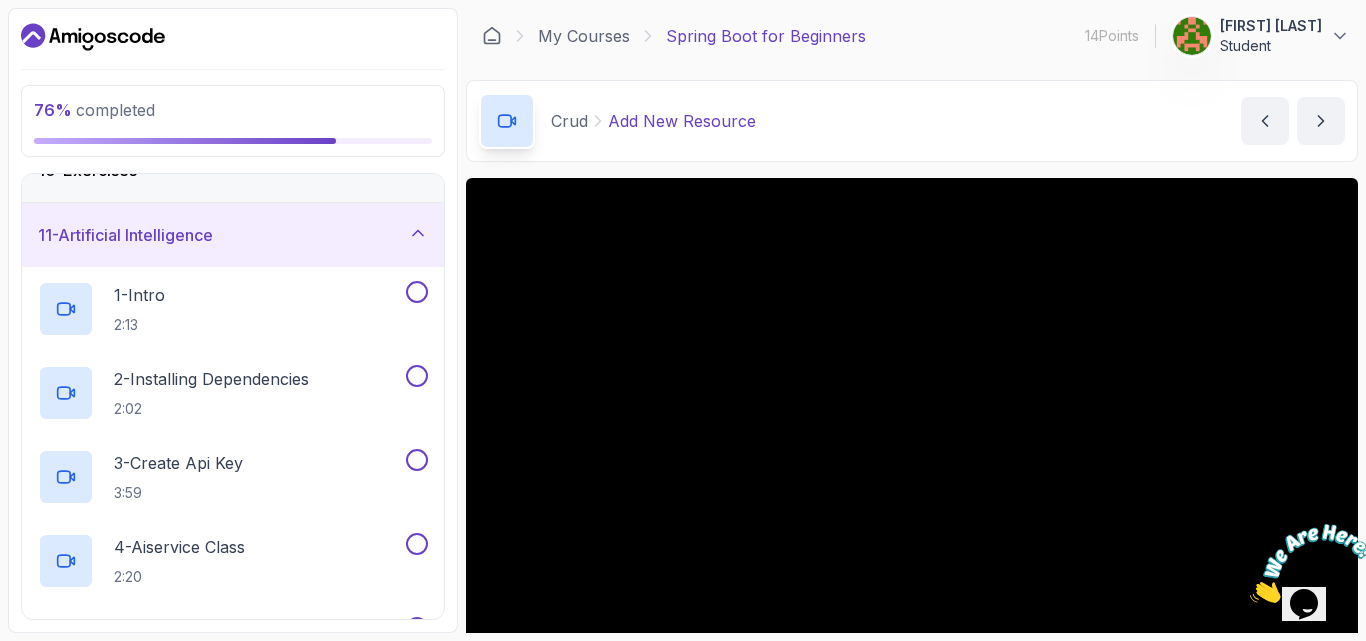 scroll, scrollTop: 655, scrollLeft: 0, axis: vertical 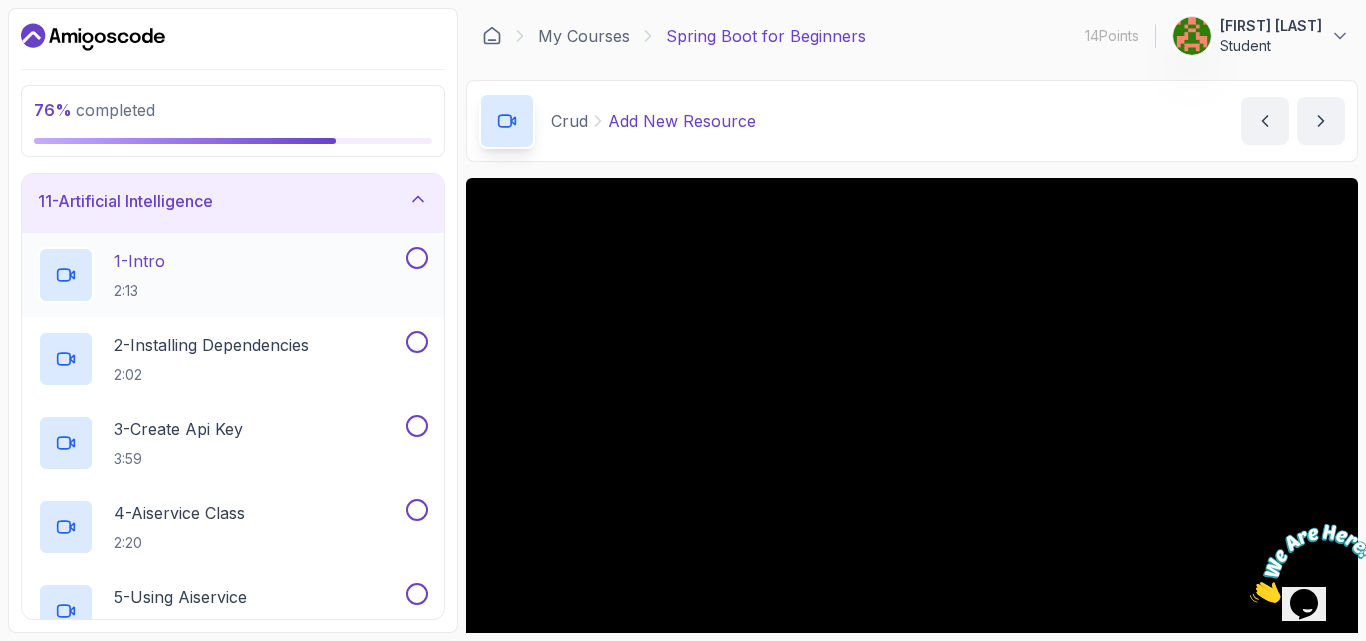 click at bounding box center (417, 258) 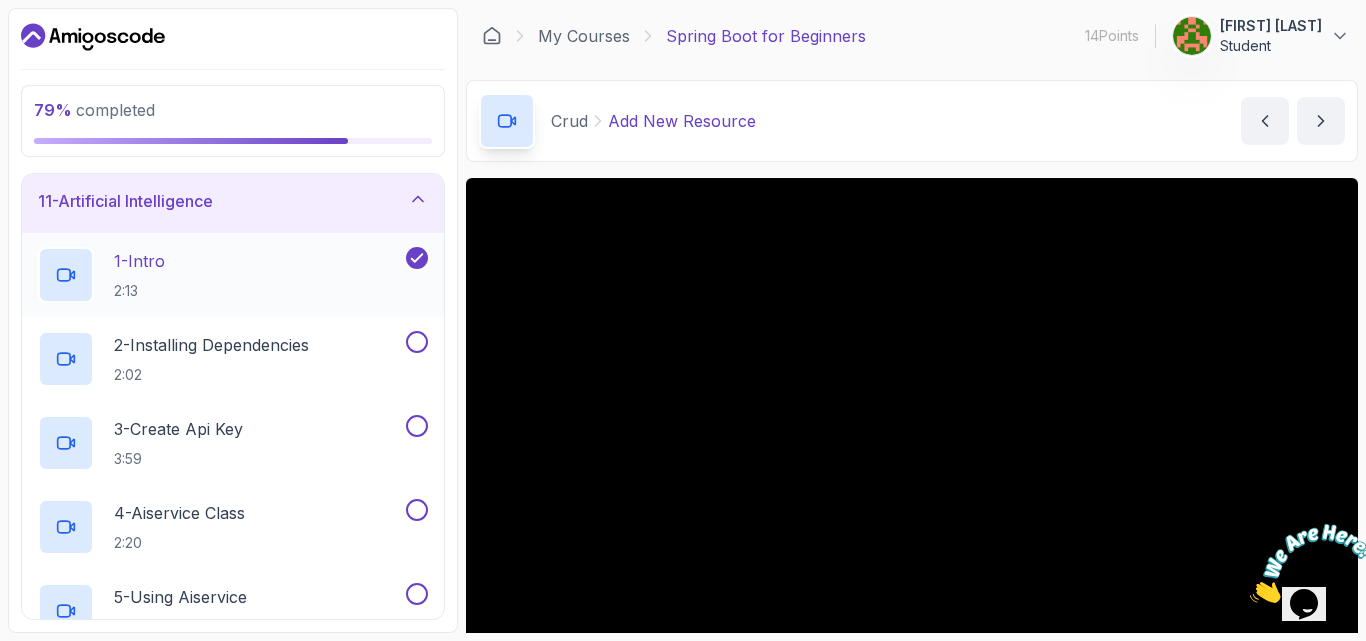 click 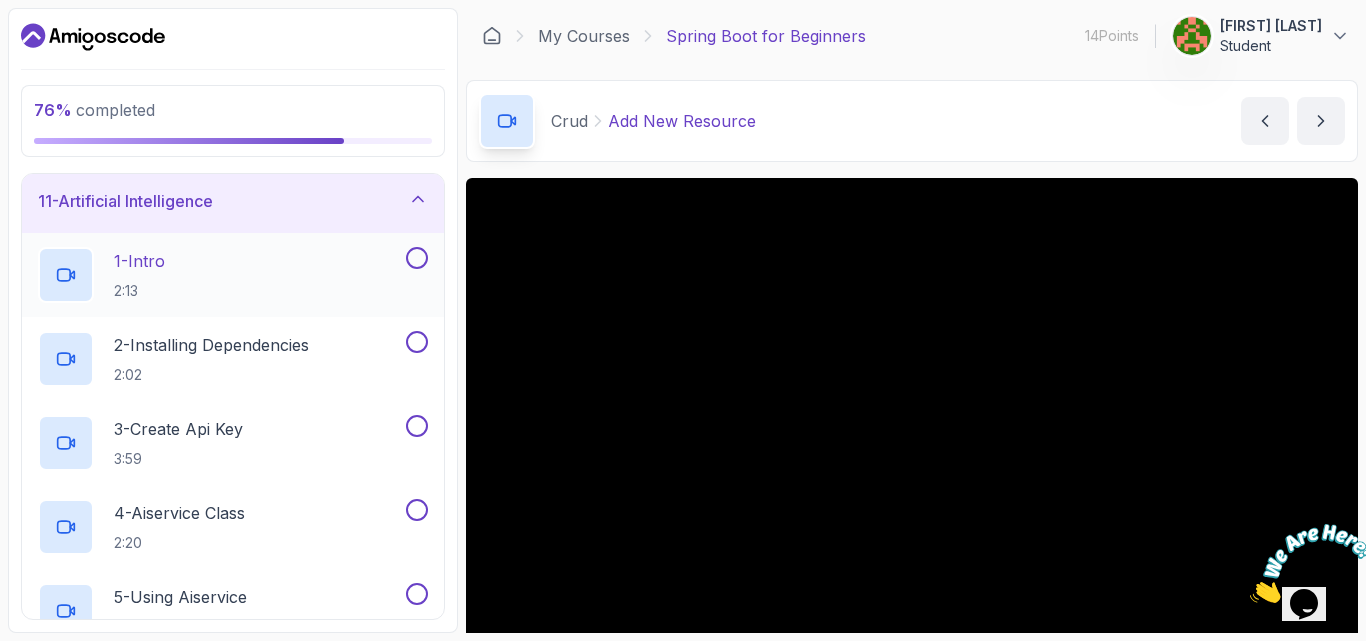 click on "1  -  Intro 2:13" at bounding box center (220, 275) 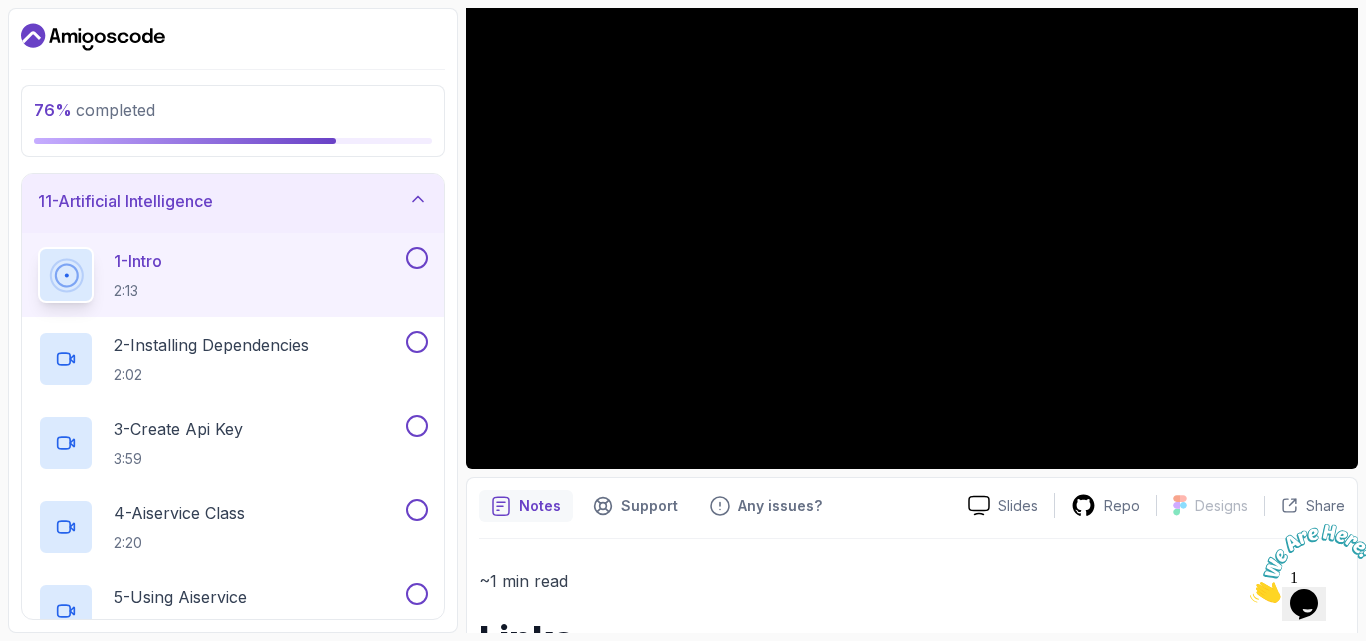 scroll, scrollTop: 267, scrollLeft: 0, axis: vertical 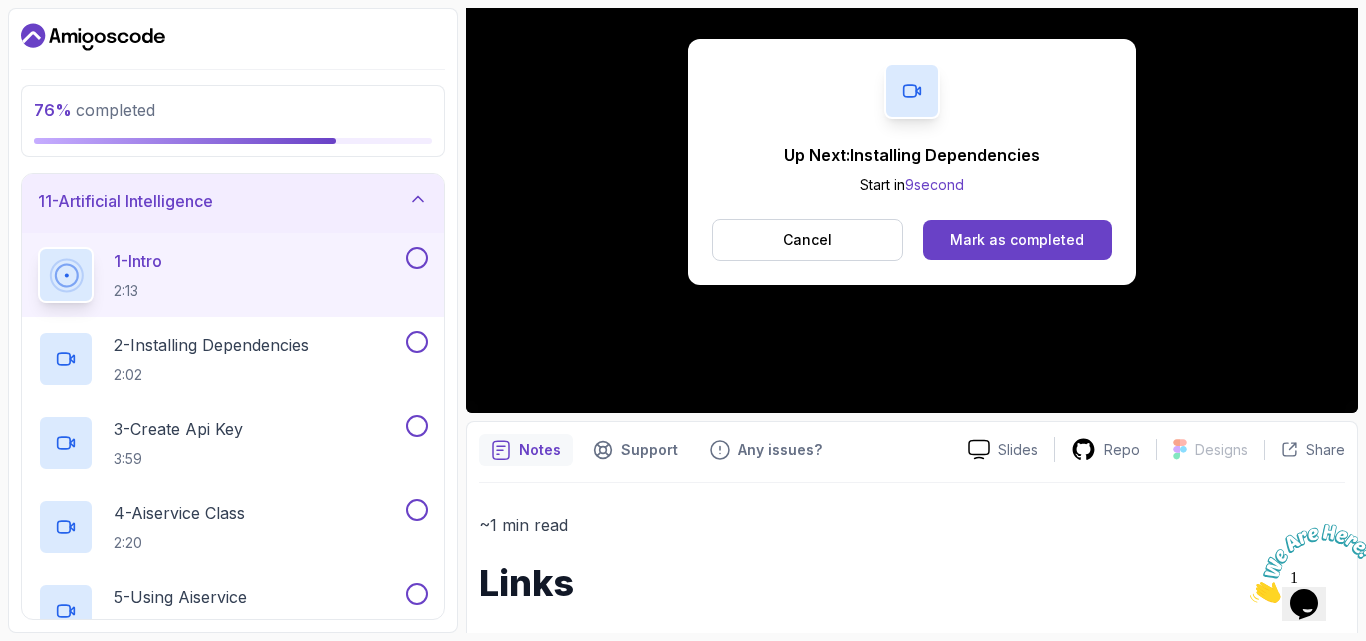 click at bounding box center (417, 258) 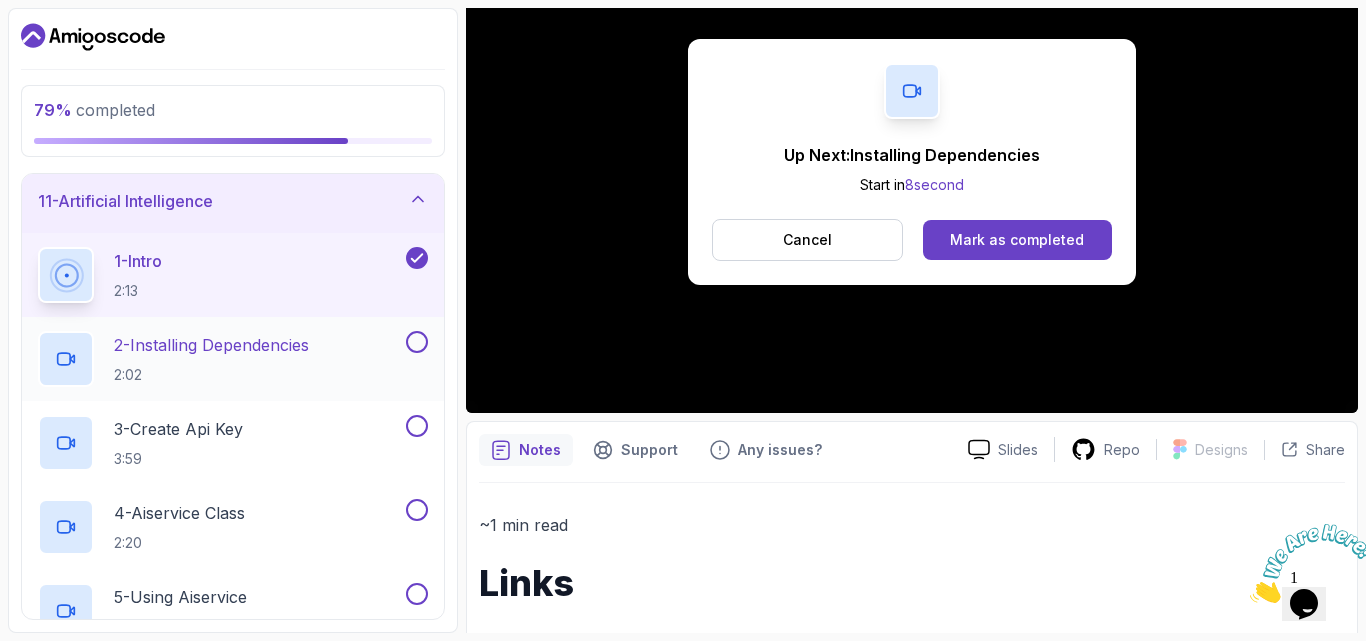 click on "2  -  Installing Dependencies 2:02" at bounding box center (211, 359) 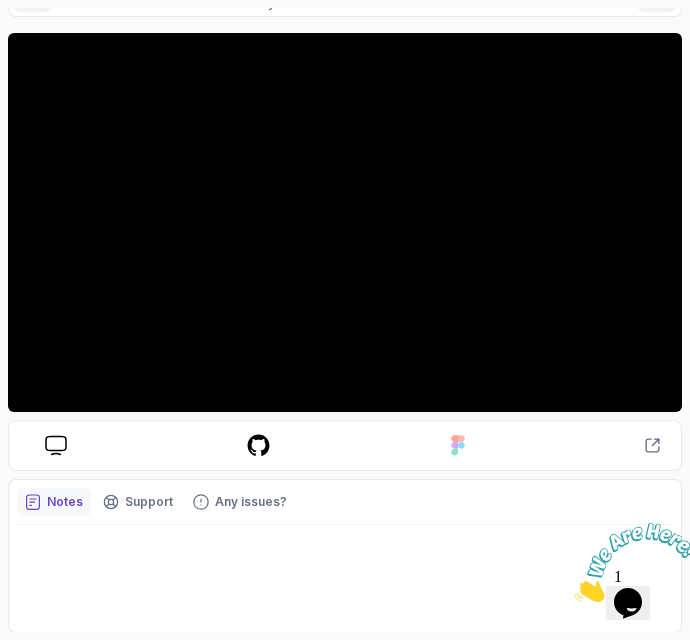 scroll, scrollTop: 222, scrollLeft: 0, axis: vertical 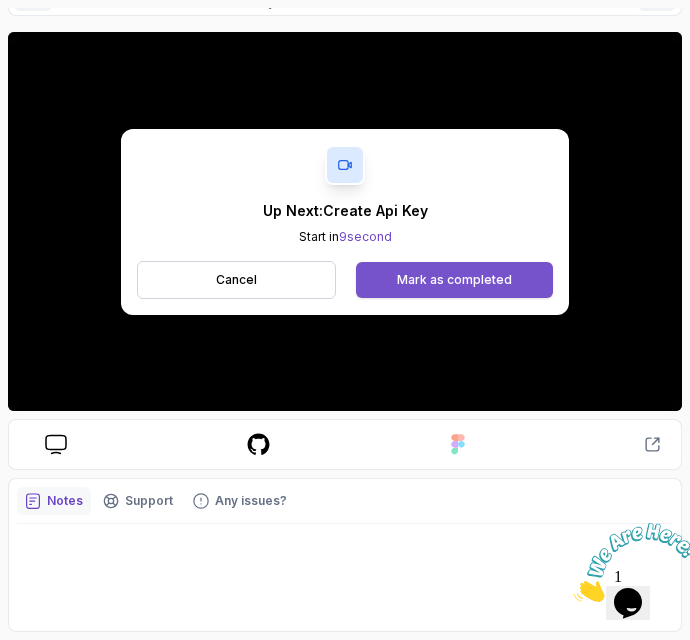 click on "Mark as completed" at bounding box center (454, 280) 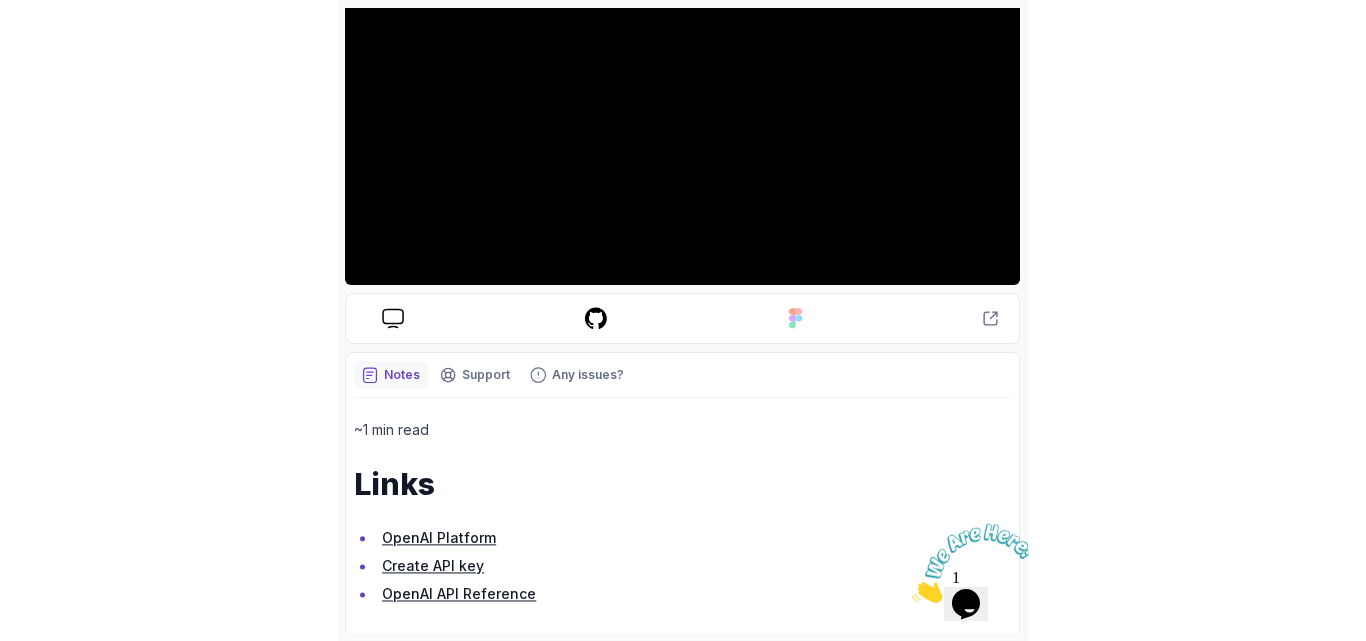 scroll, scrollTop: 414, scrollLeft: 0, axis: vertical 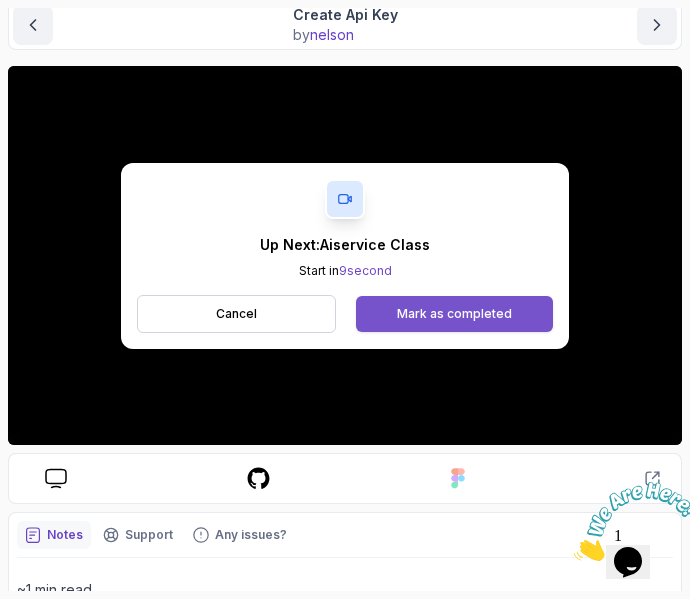 click on "Mark as completed" at bounding box center (454, 314) 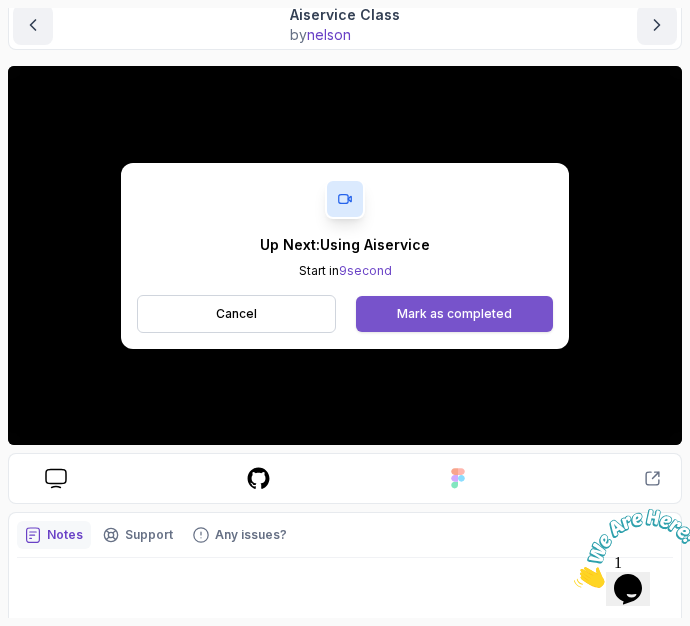 click on "Mark as completed" at bounding box center (454, 314) 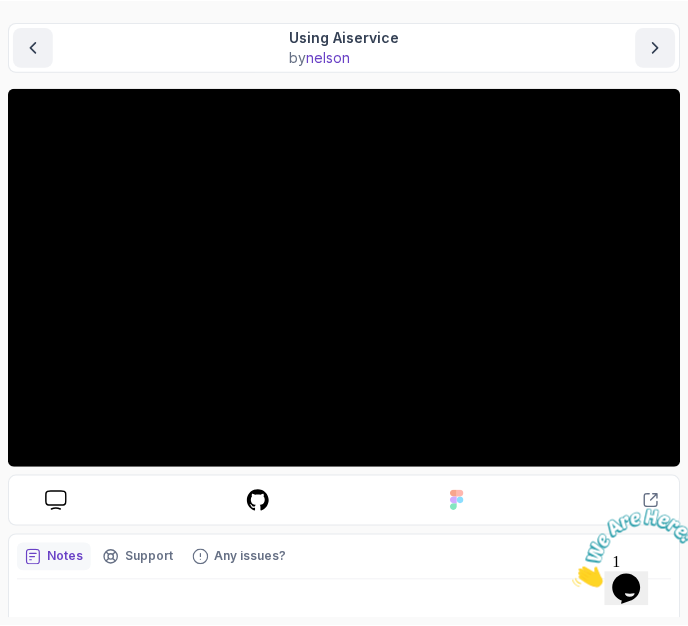 scroll, scrollTop: 236, scrollLeft: 0, axis: vertical 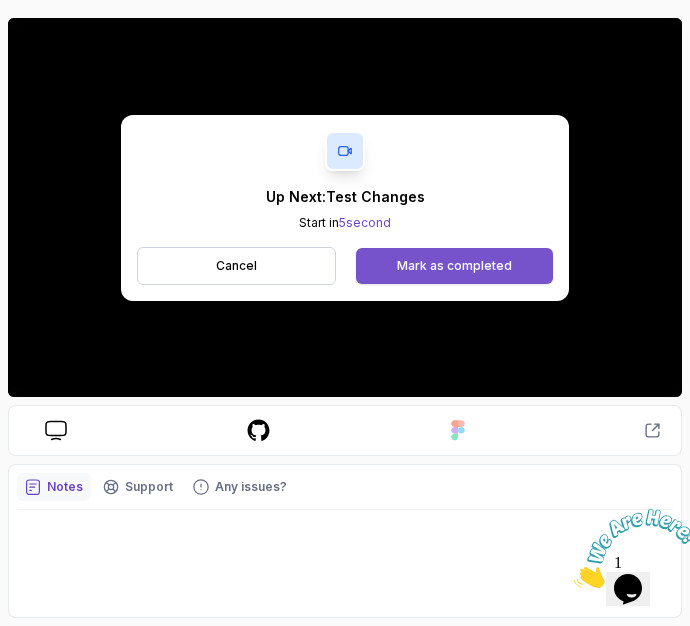 click on "Mark as completed" at bounding box center (454, 266) 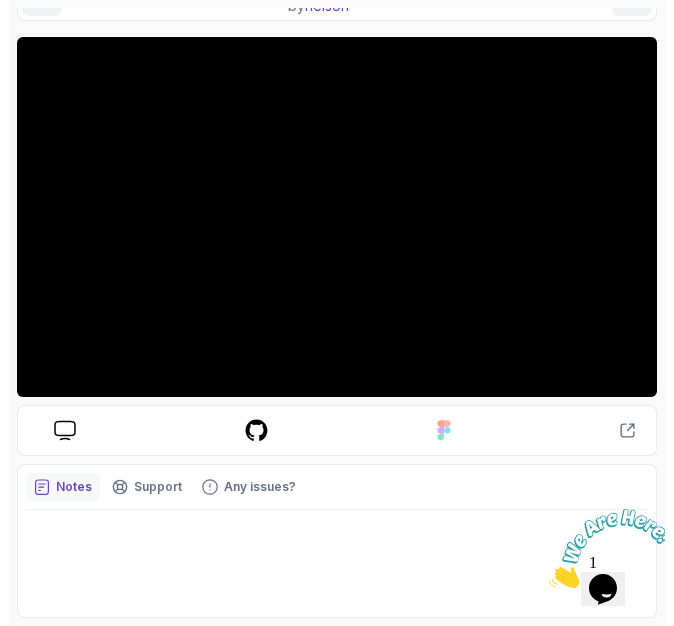 scroll, scrollTop: 0, scrollLeft: 0, axis: both 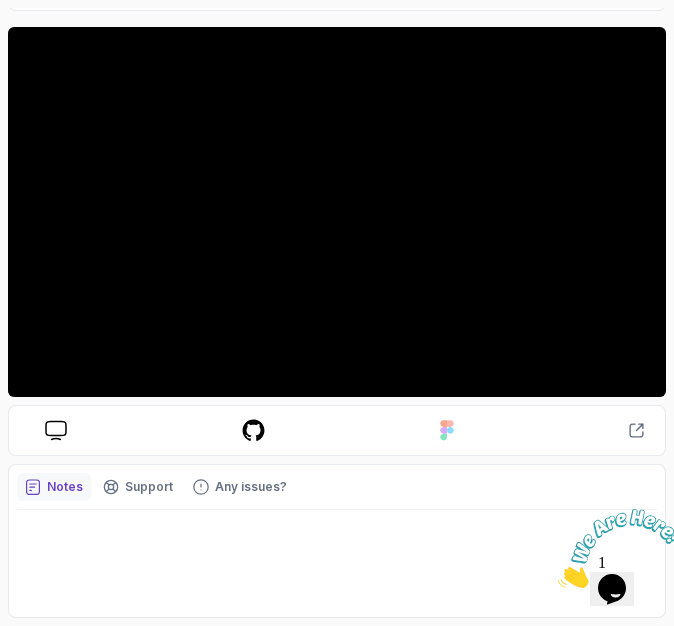 click 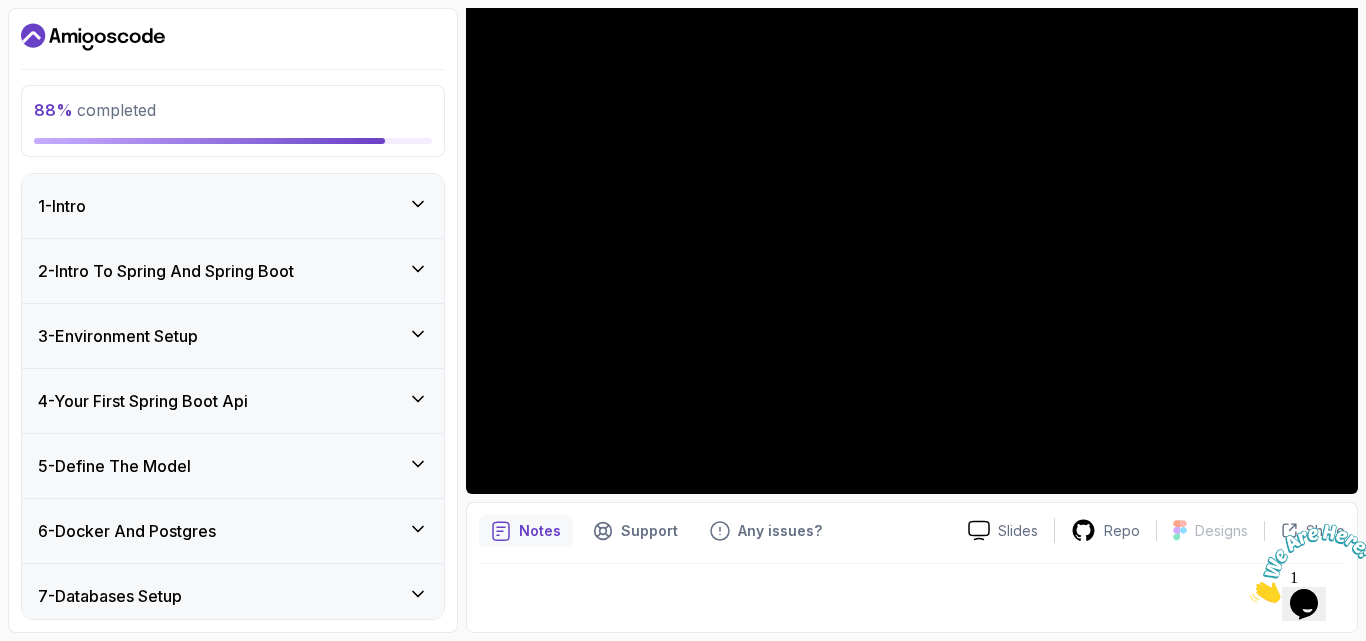 scroll, scrollTop: 186, scrollLeft: 0, axis: vertical 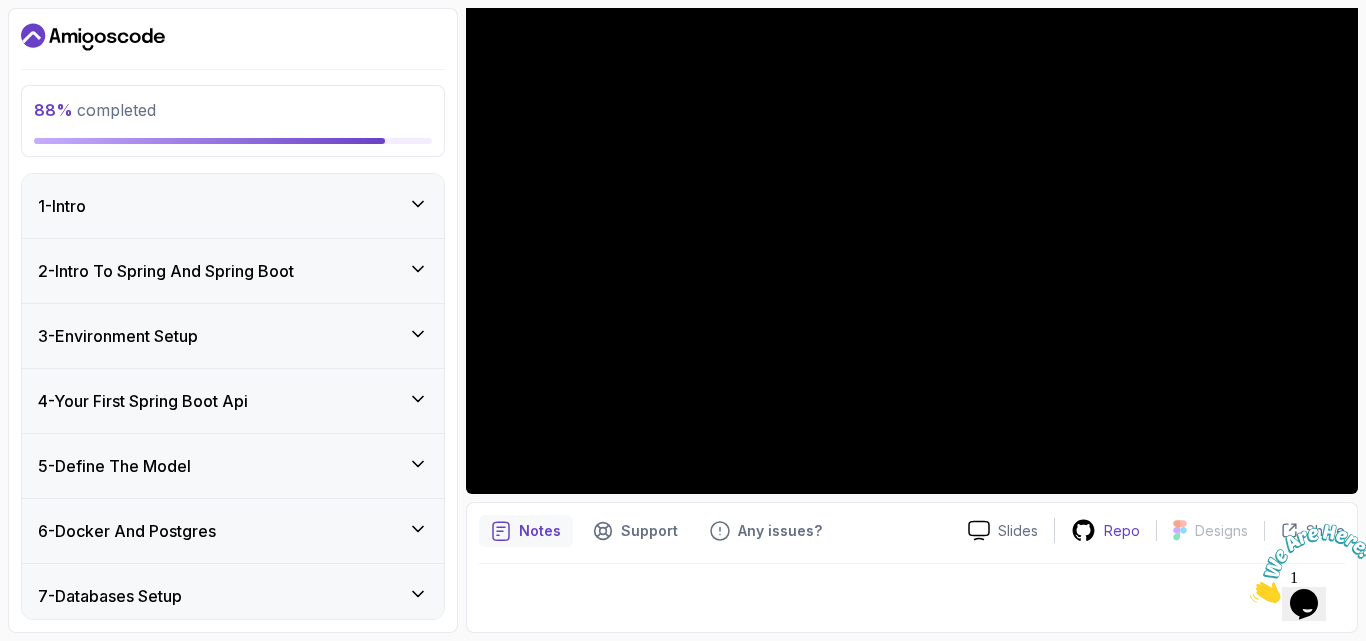 click on "Repo" at bounding box center [1105, 530] 